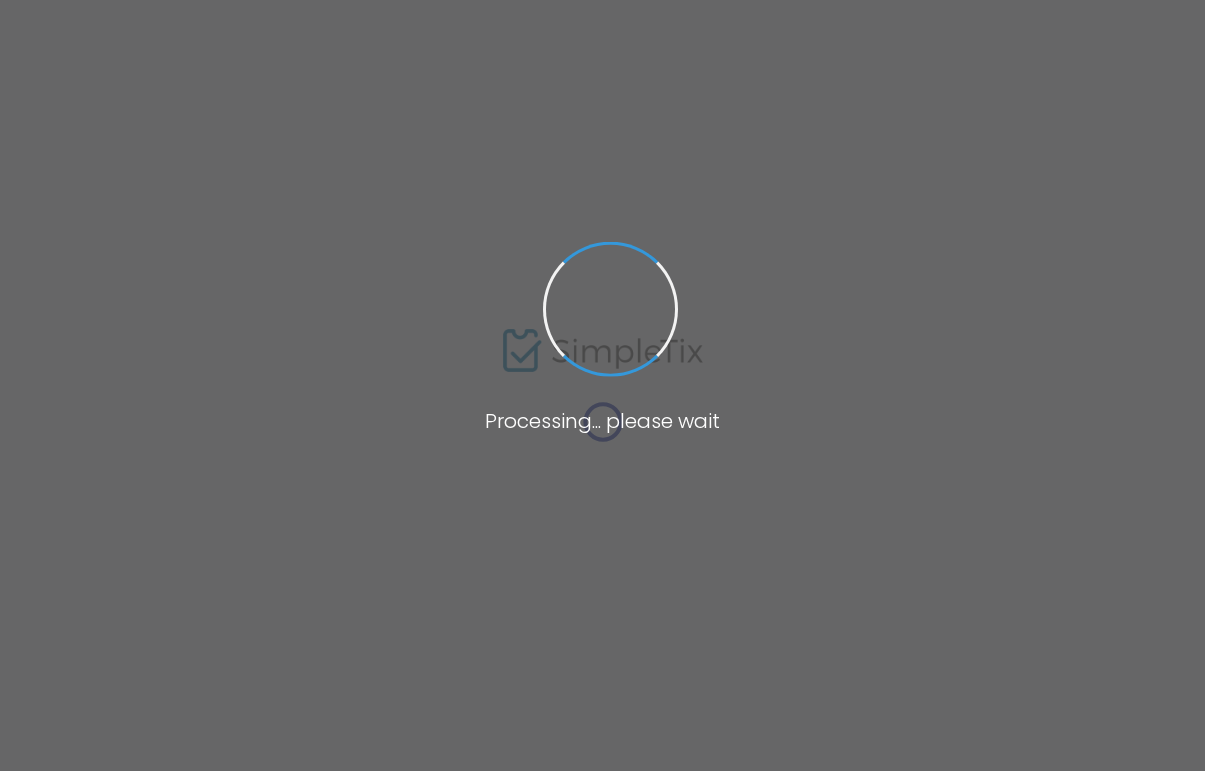 scroll, scrollTop: 0, scrollLeft: 0, axis: both 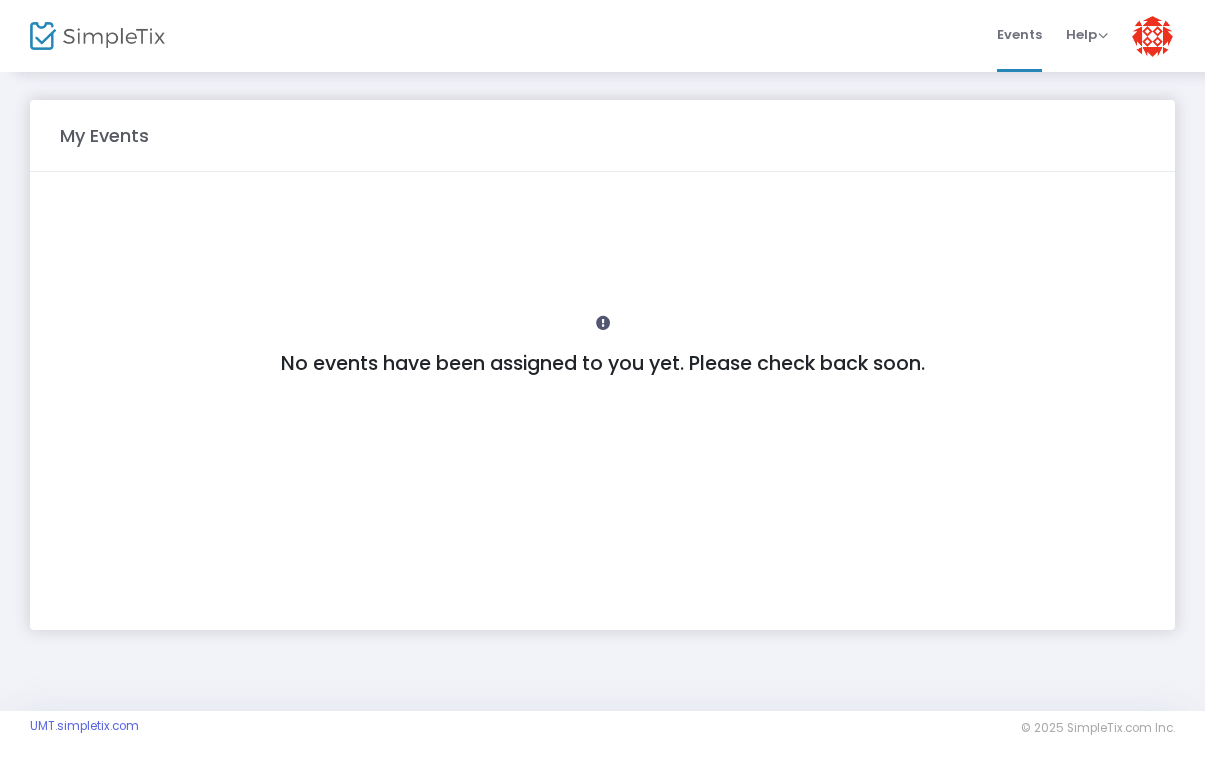 click at bounding box center (1152, 36) 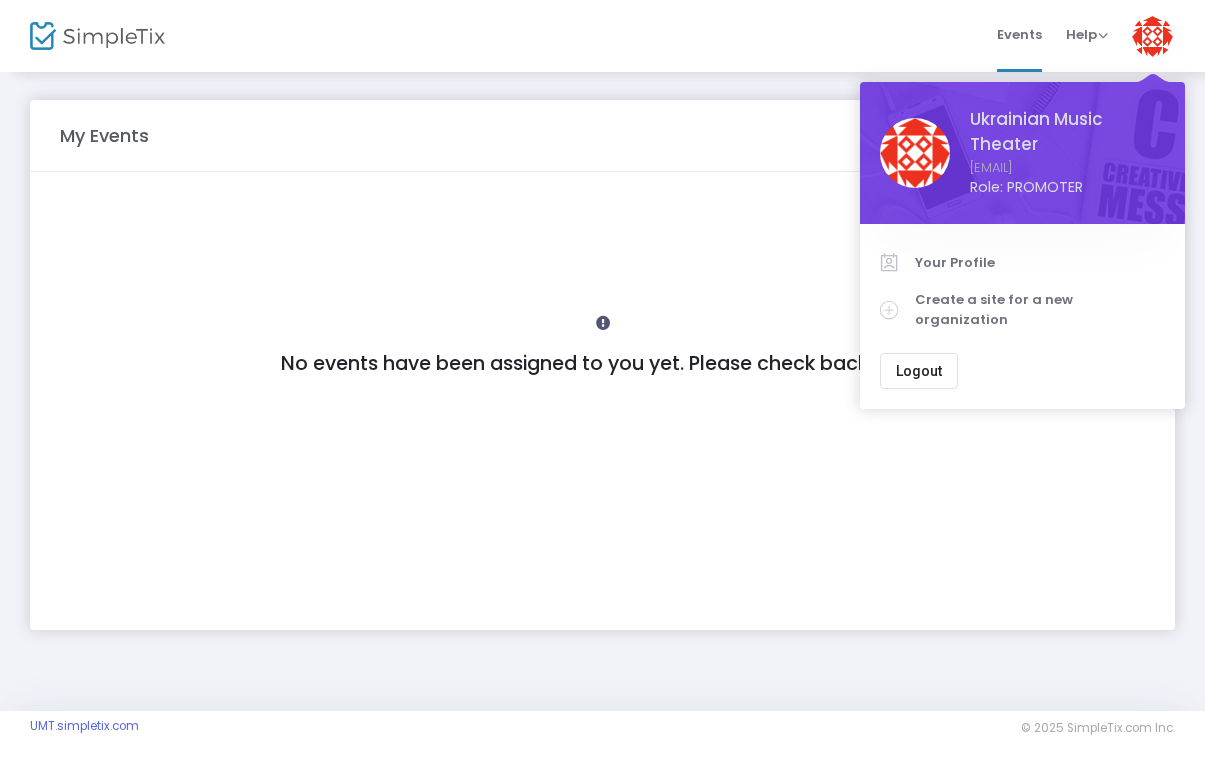 click on "Events   Help   View Docs   Contact Support   Ukrainian Music Theater   u.m.t.theater@gmail.com   Role: PROMOTER   Section   Your Profile   Create a site for a new organization  Logout" at bounding box center [730, 36] 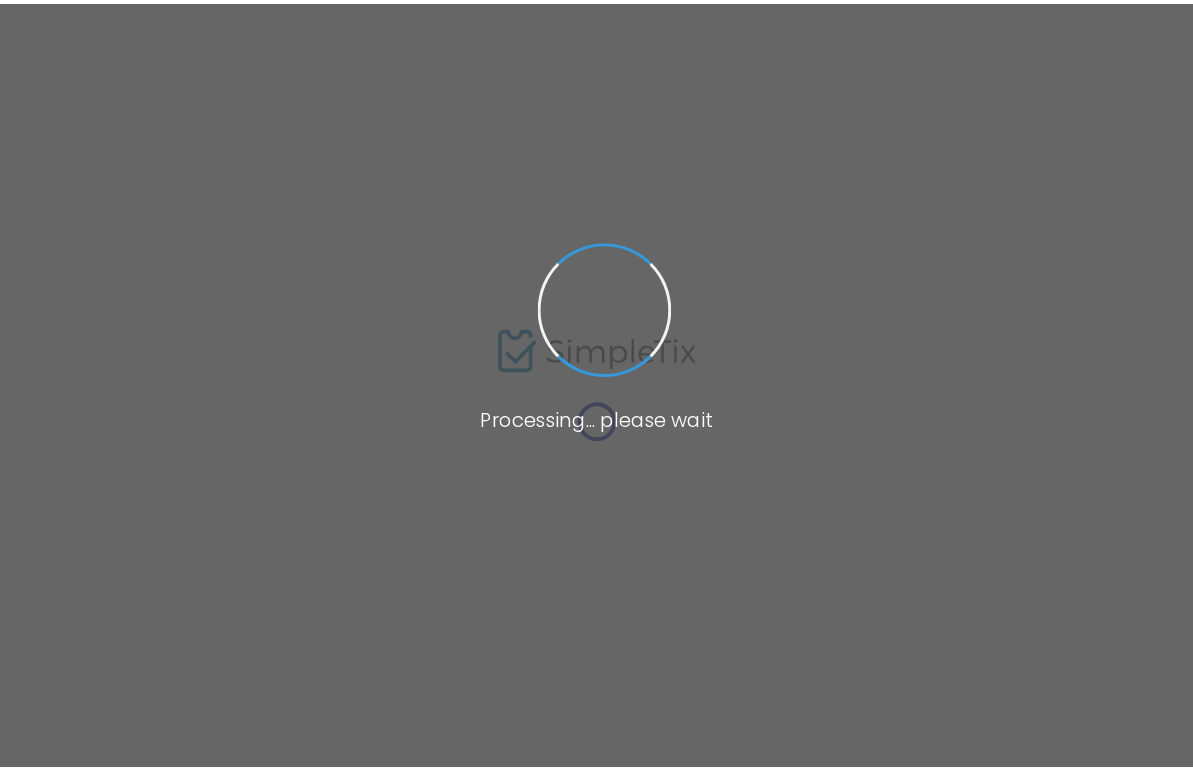 scroll, scrollTop: 0, scrollLeft: 0, axis: both 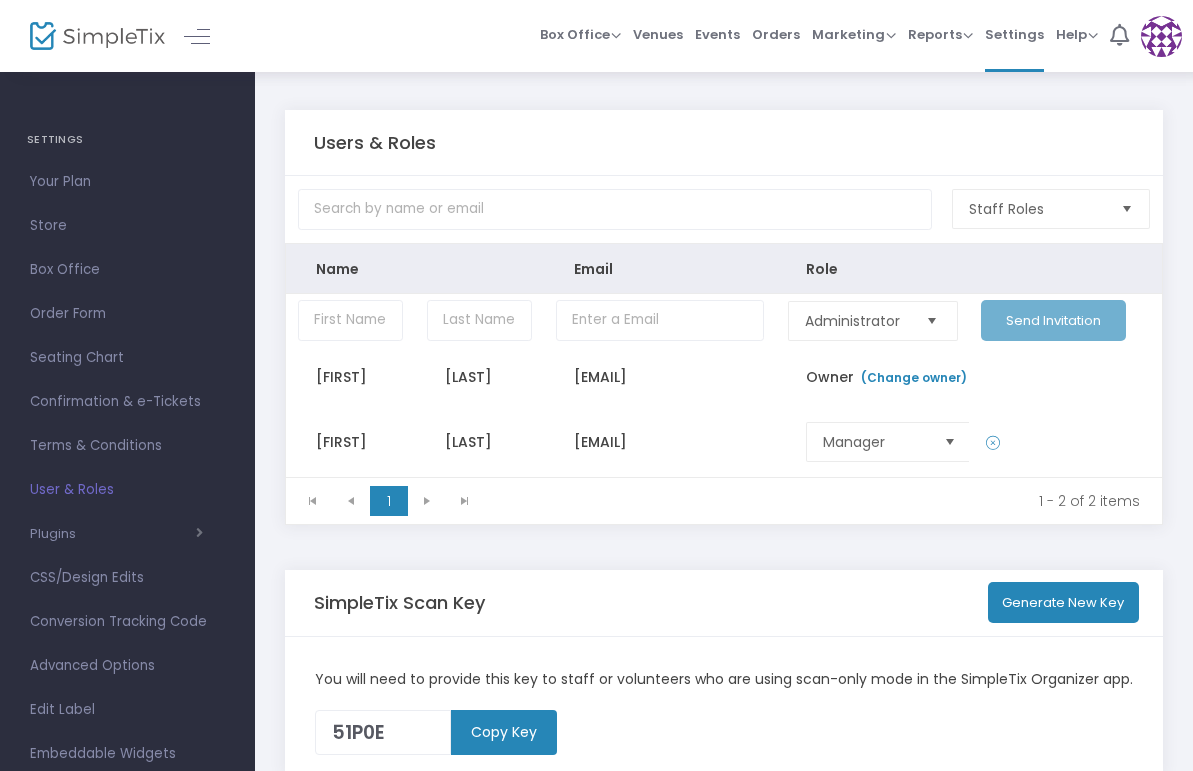 click 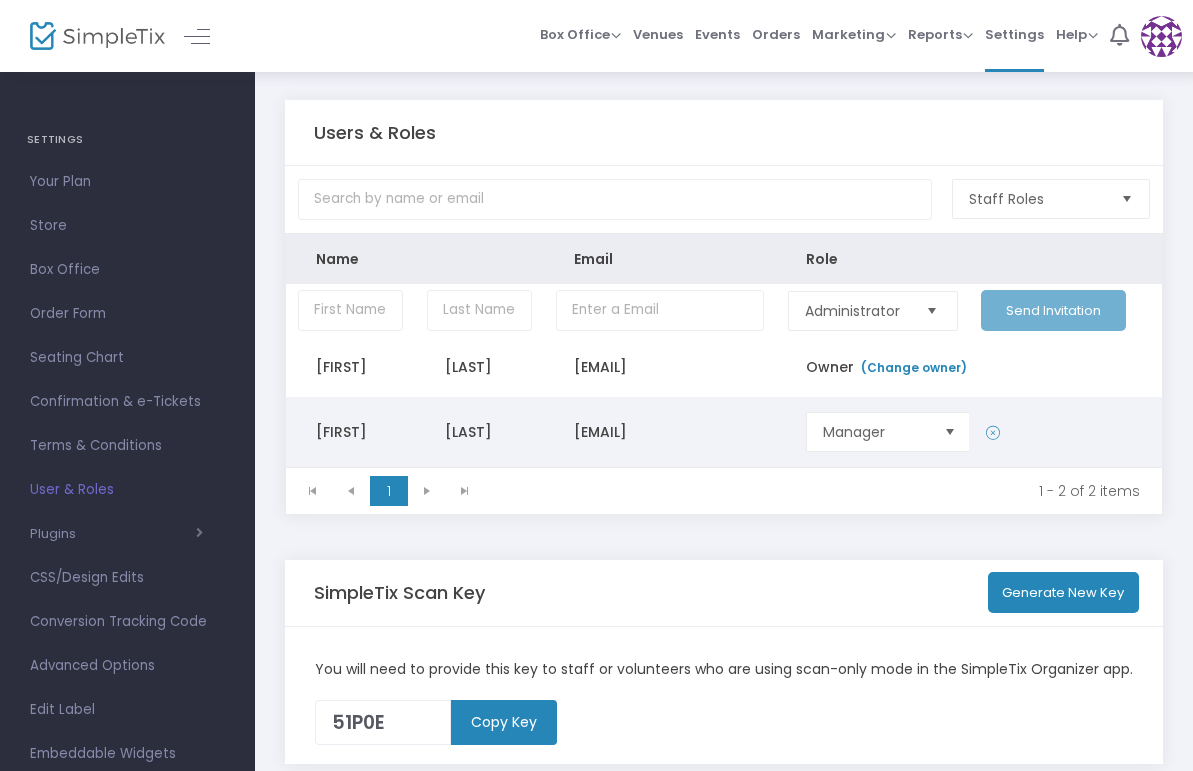 scroll, scrollTop: 0, scrollLeft: 0, axis: both 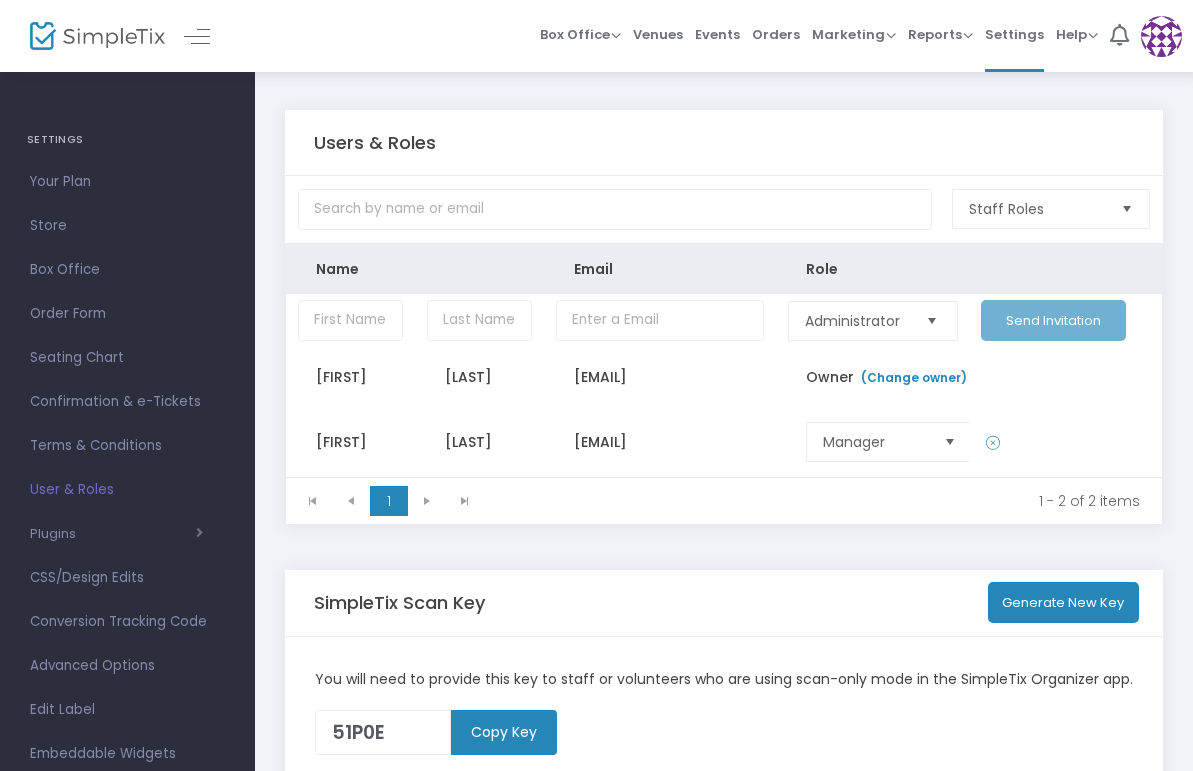click at bounding box center (1161, 36) 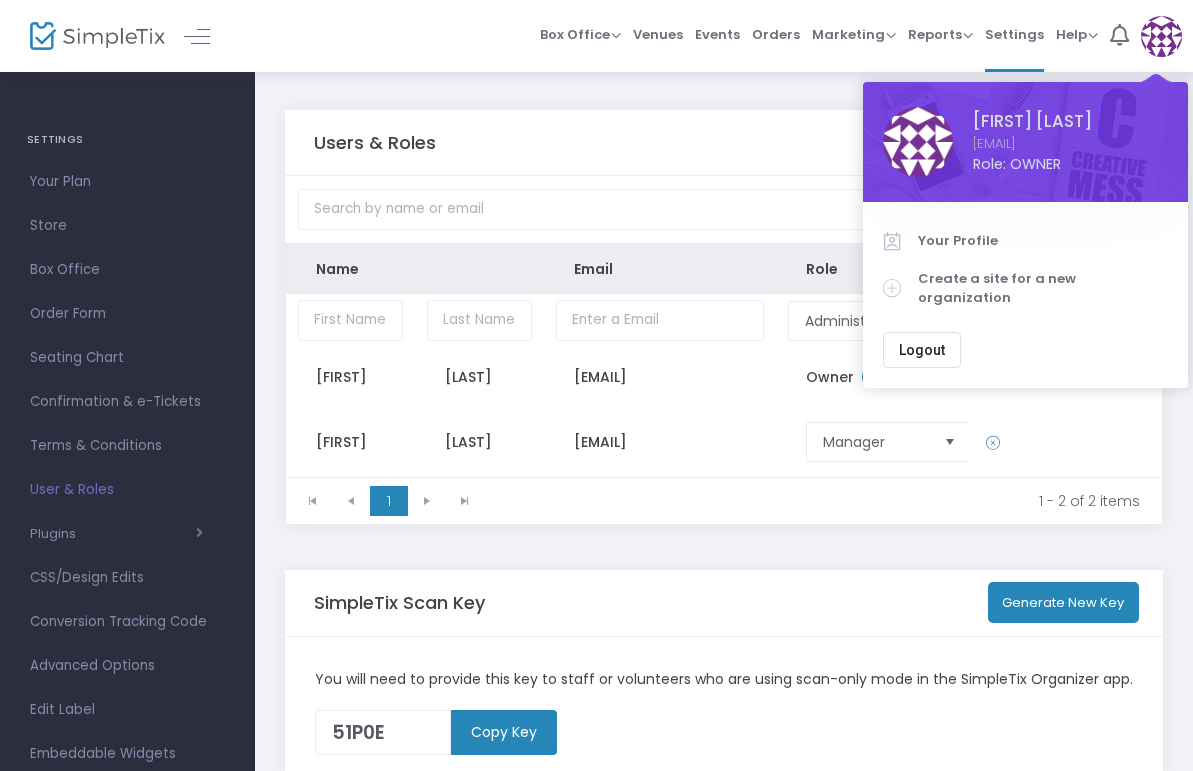 click on "Users & Roles" 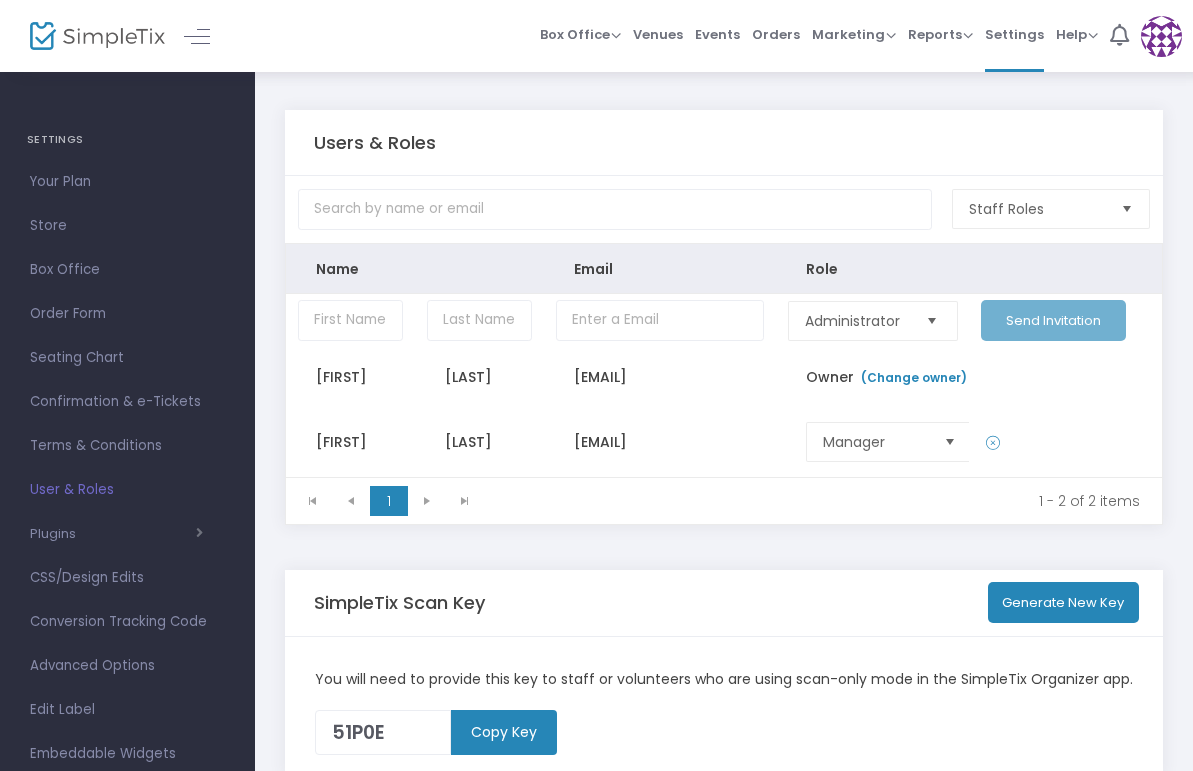 click on "User & Roles" at bounding box center [127, 490] 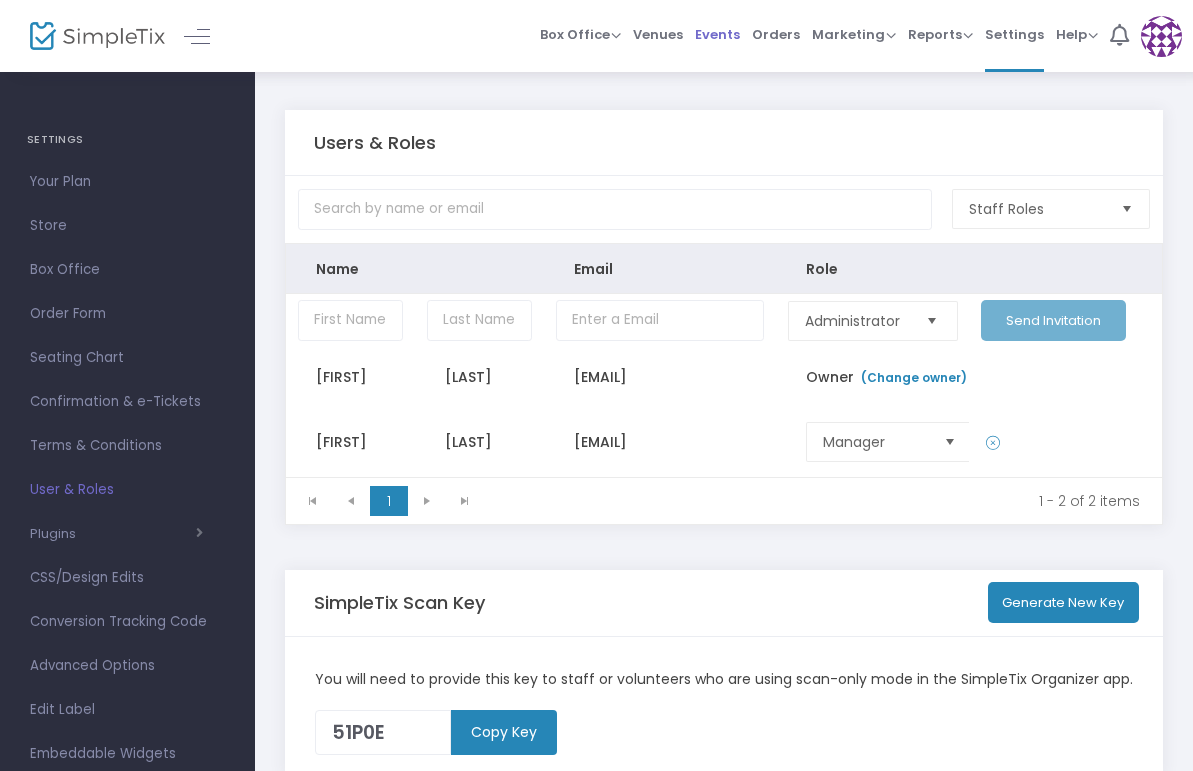 click on "Events" at bounding box center [717, 34] 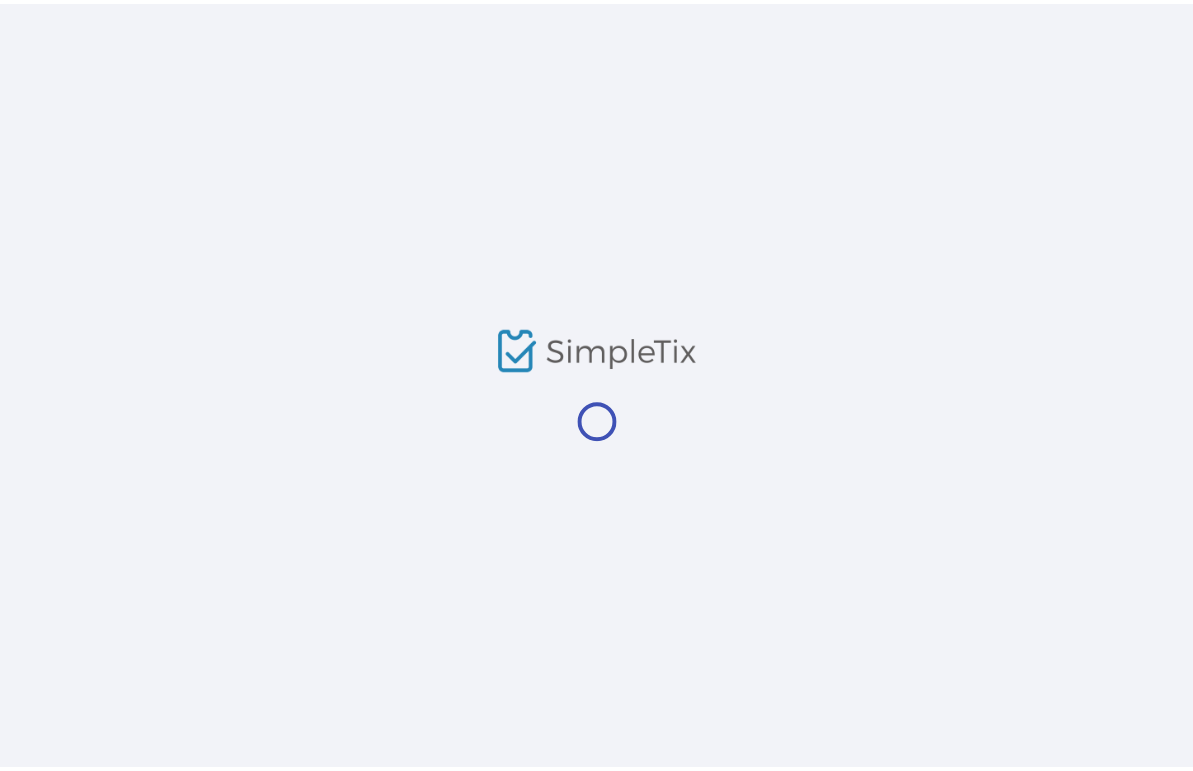 scroll, scrollTop: 0, scrollLeft: 0, axis: both 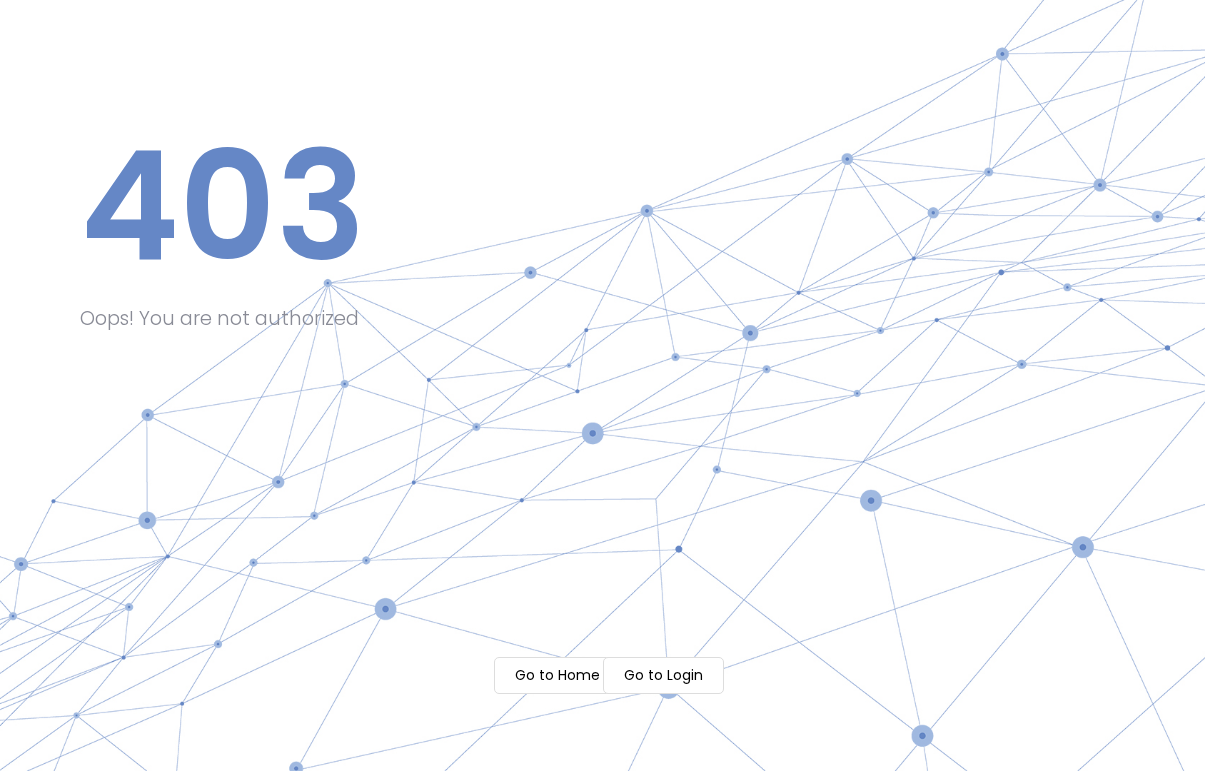 click on "Go to Login" 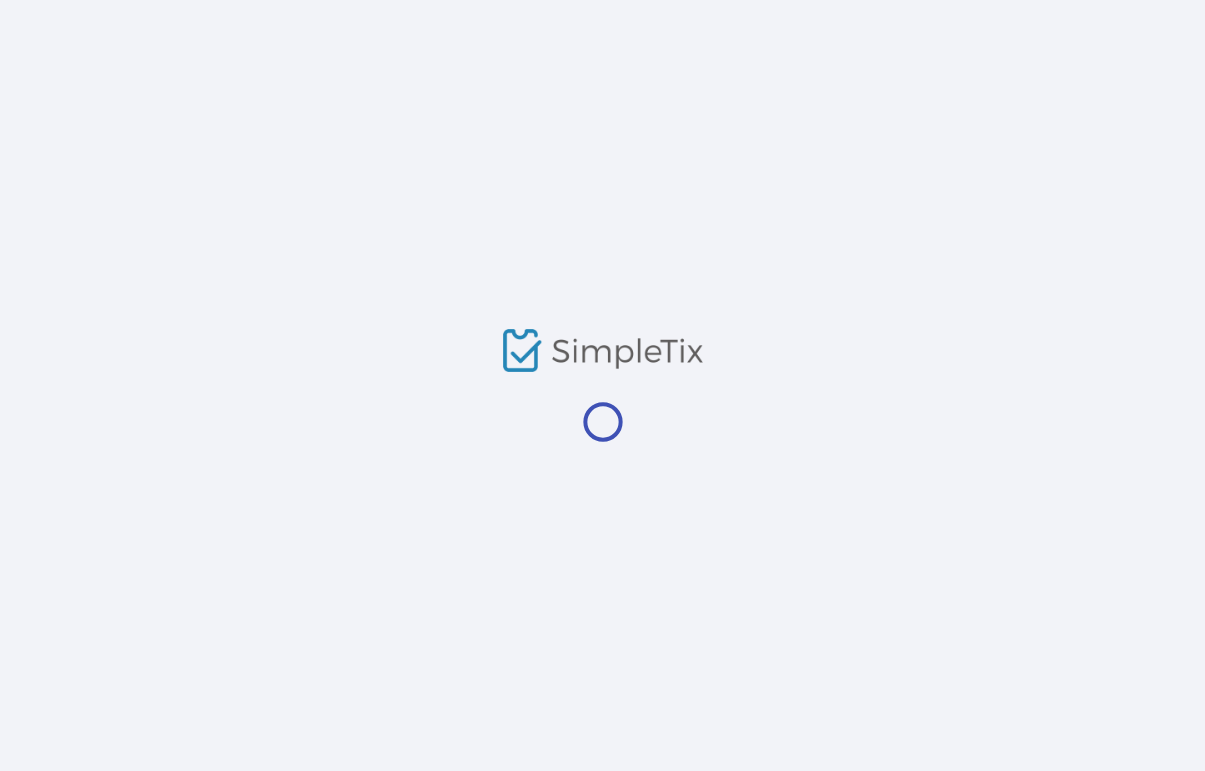 scroll, scrollTop: 0, scrollLeft: 0, axis: both 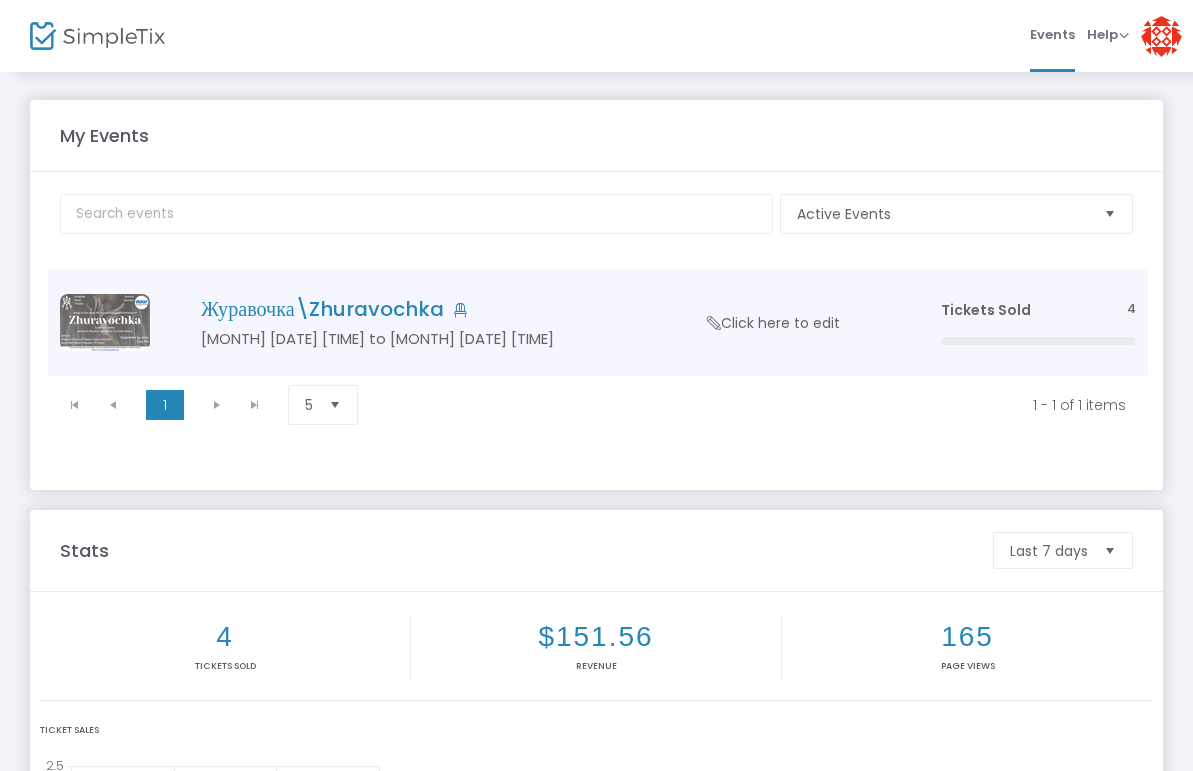 click on "Click here to edit" 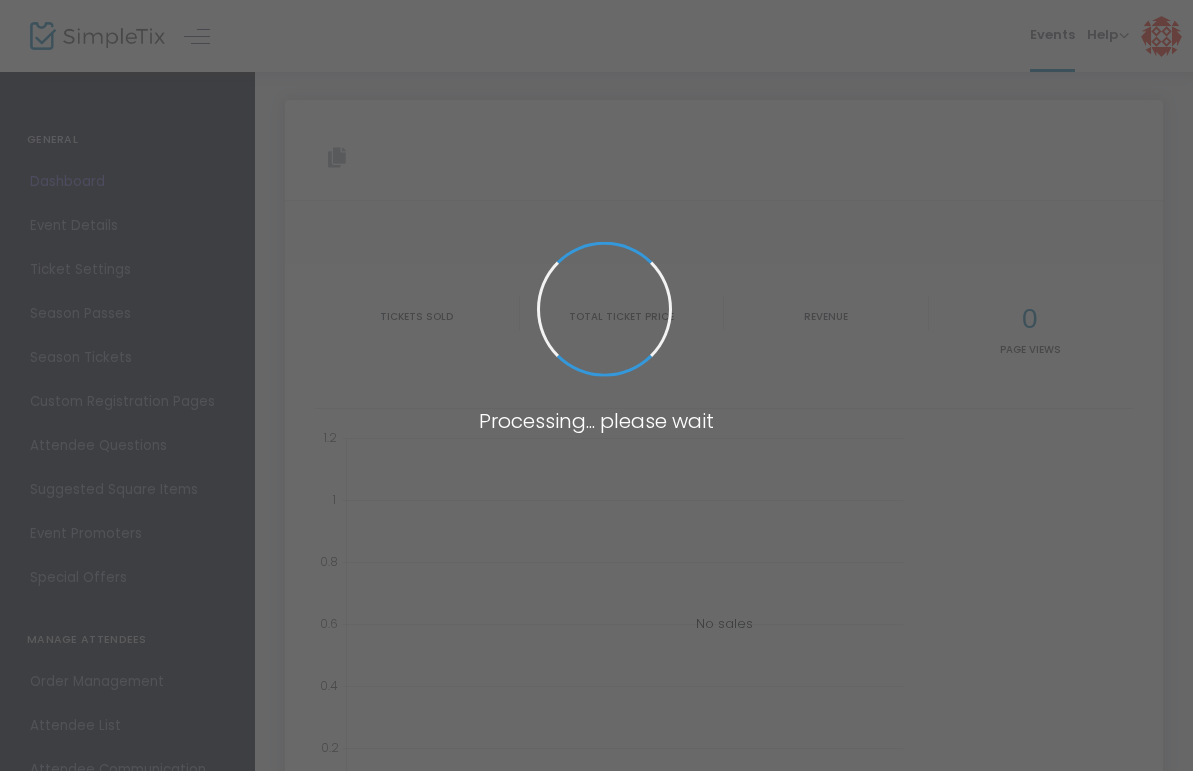 type on "https://www.simpletix.com/e/zhuravochka-tickets-229294" 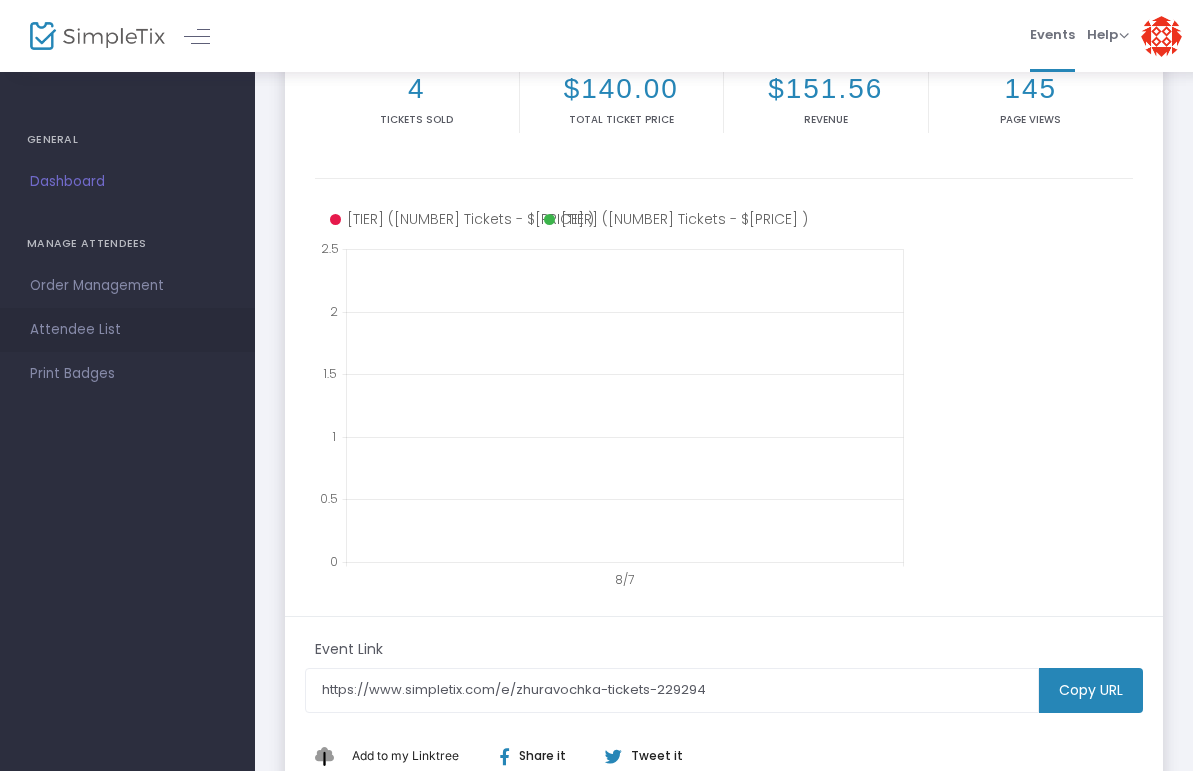 scroll, scrollTop: 312, scrollLeft: 0, axis: vertical 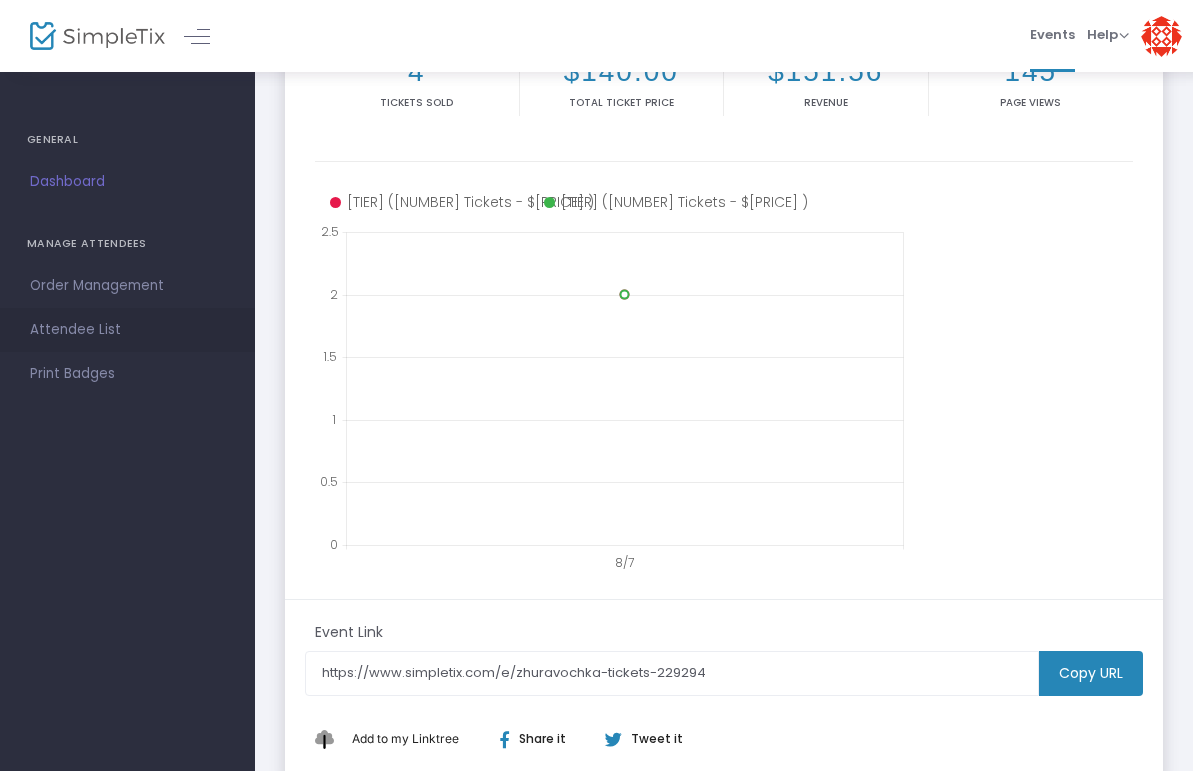 click on "Attendee List" at bounding box center (127, 330) 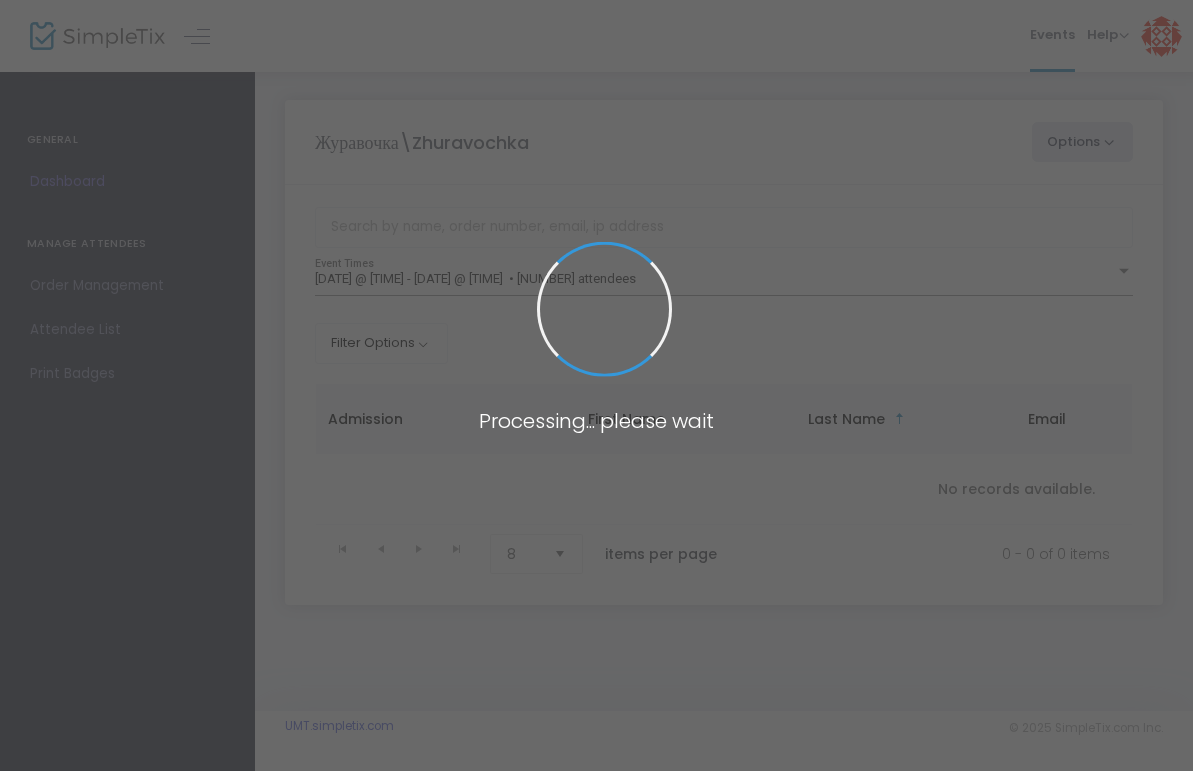 scroll, scrollTop: 0, scrollLeft: 0, axis: both 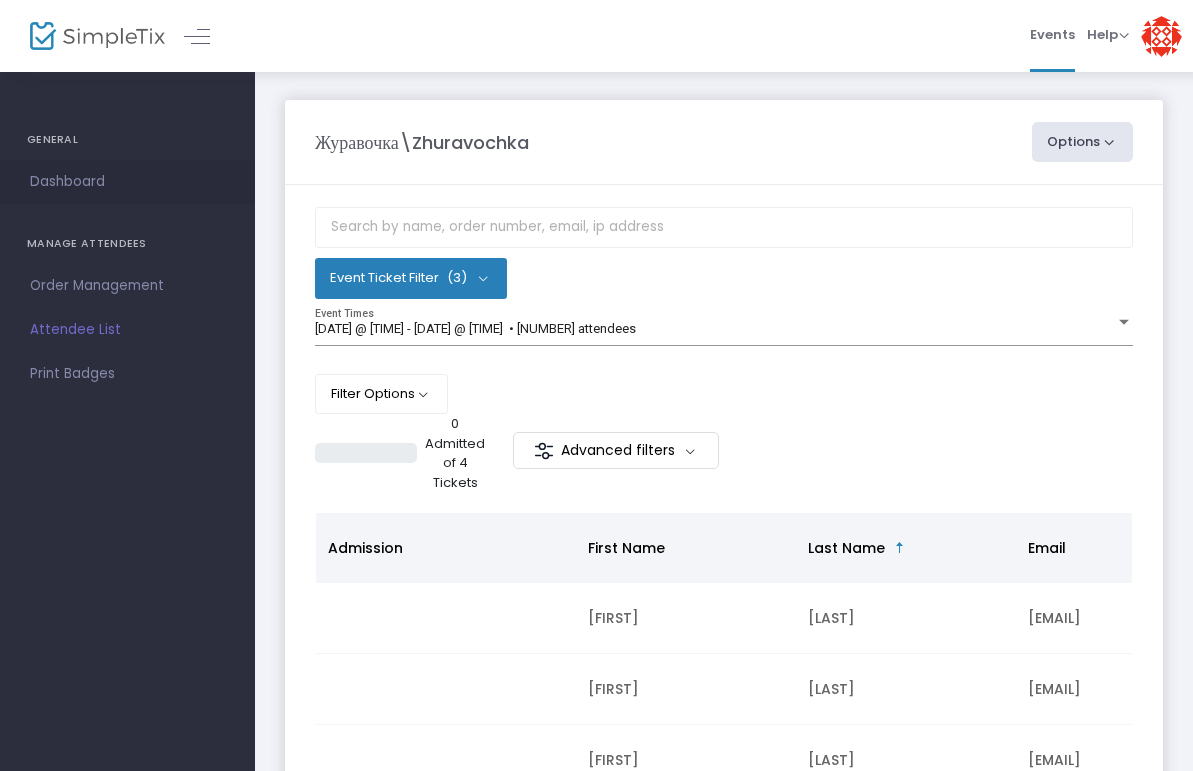 click on "Dashboard" at bounding box center (127, 182) 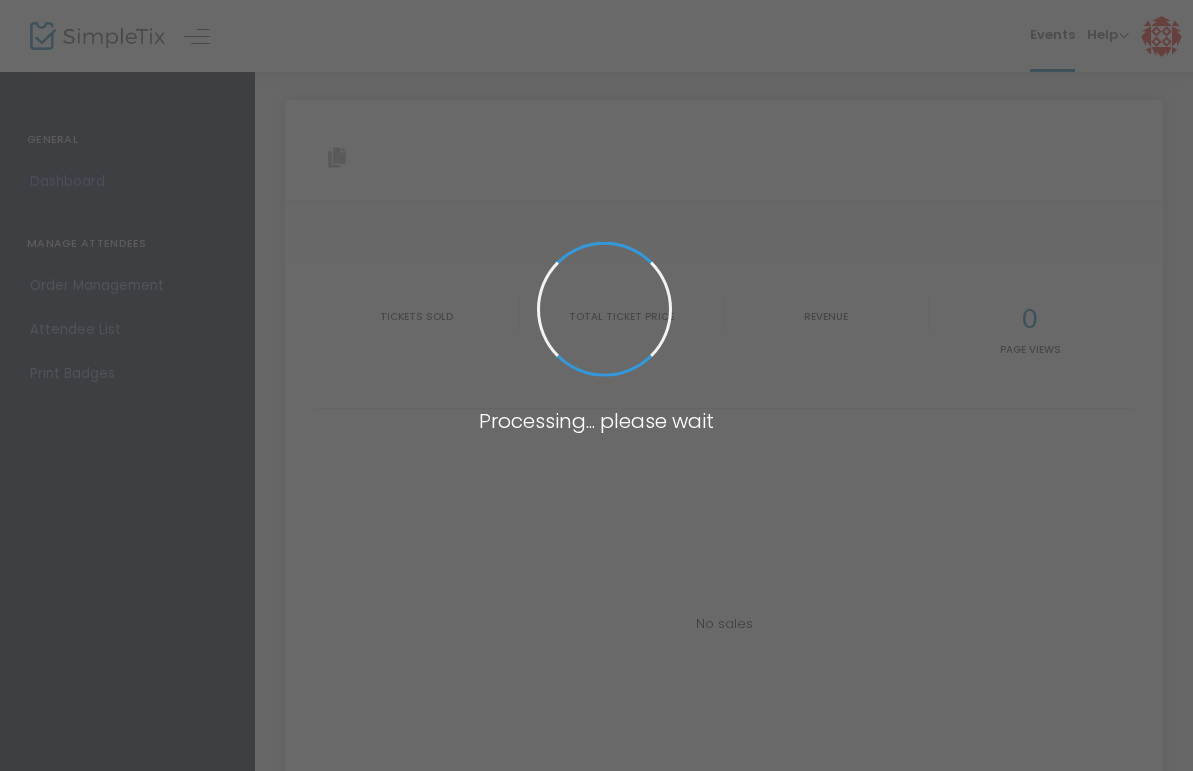 type on "https://www.simpletix.com/e/zhuravochka-tickets-229294" 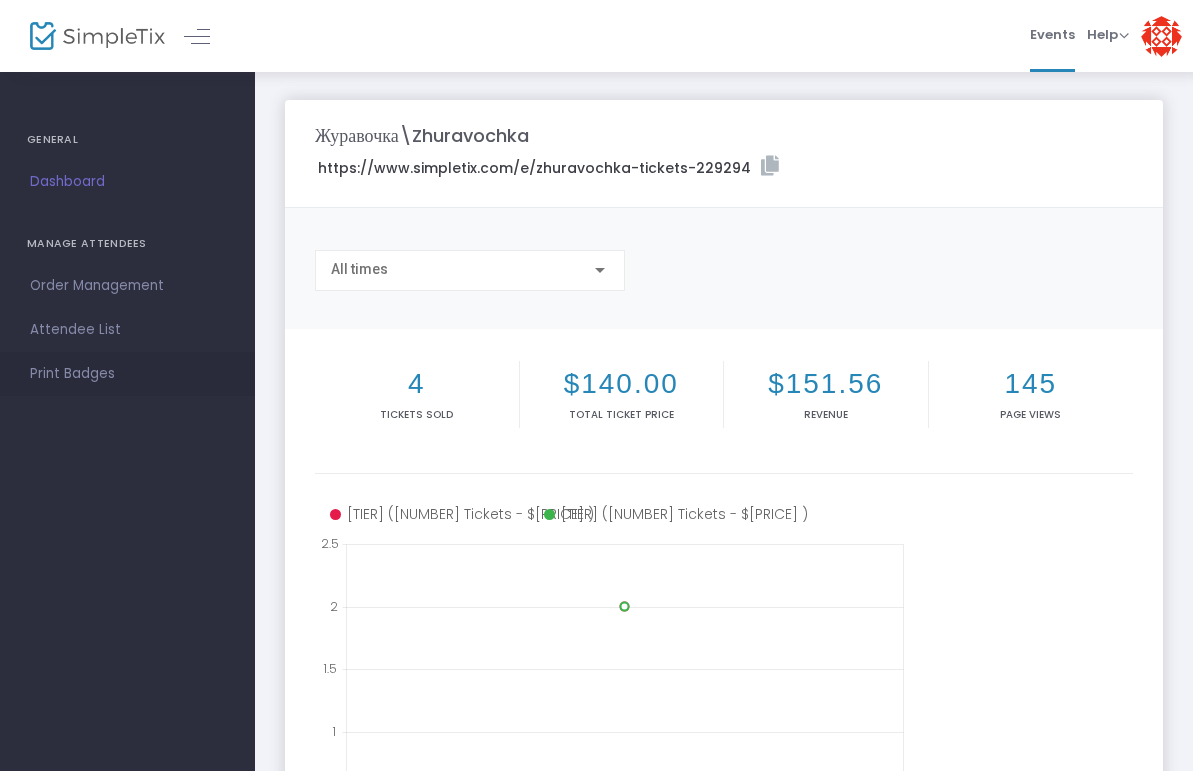 click on "Print Badges" at bounding box center [127, 374] 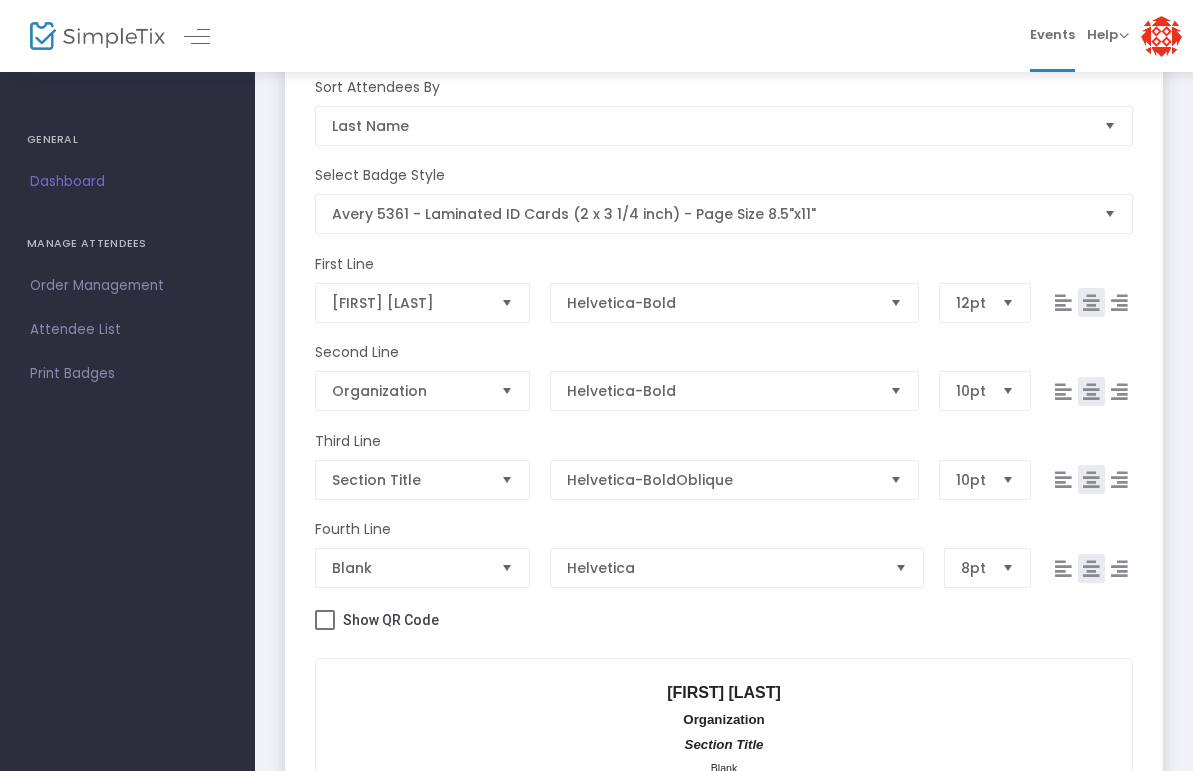 scroll, scrollTop: 236, scrollLeft: 0, axis: vertical 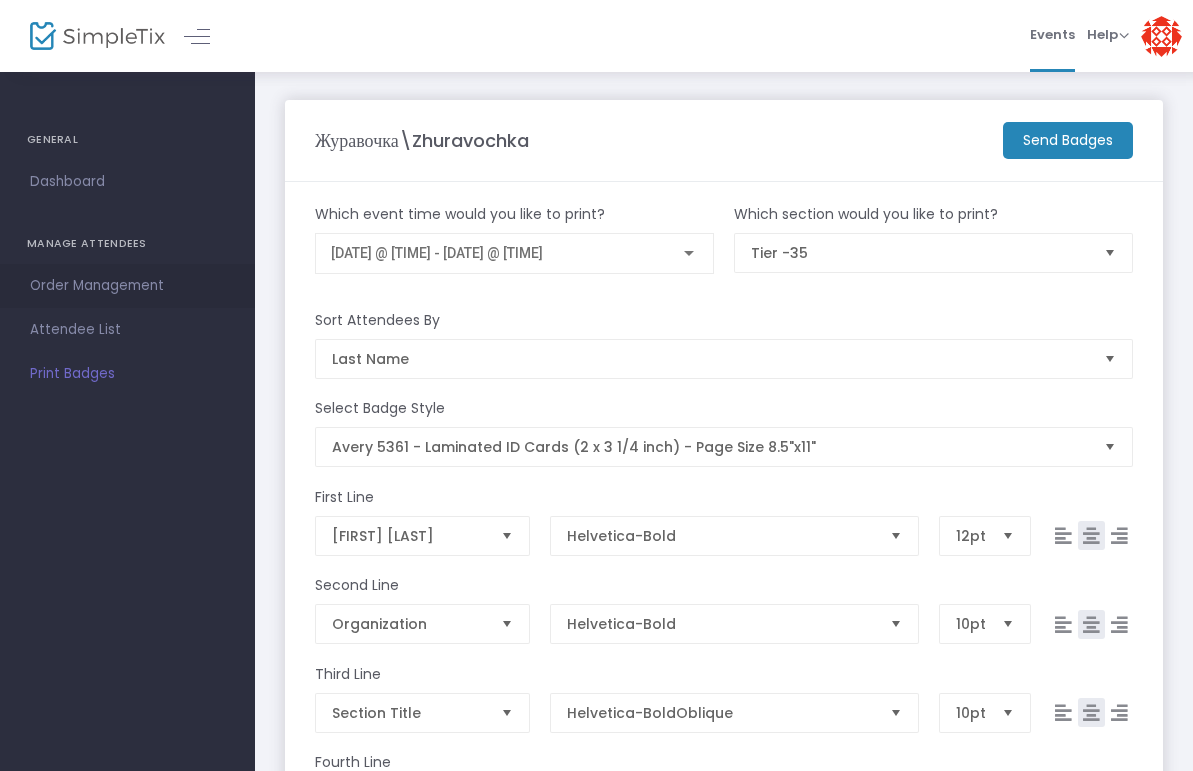 click on "Order Management" at bounding box center (127, 286) 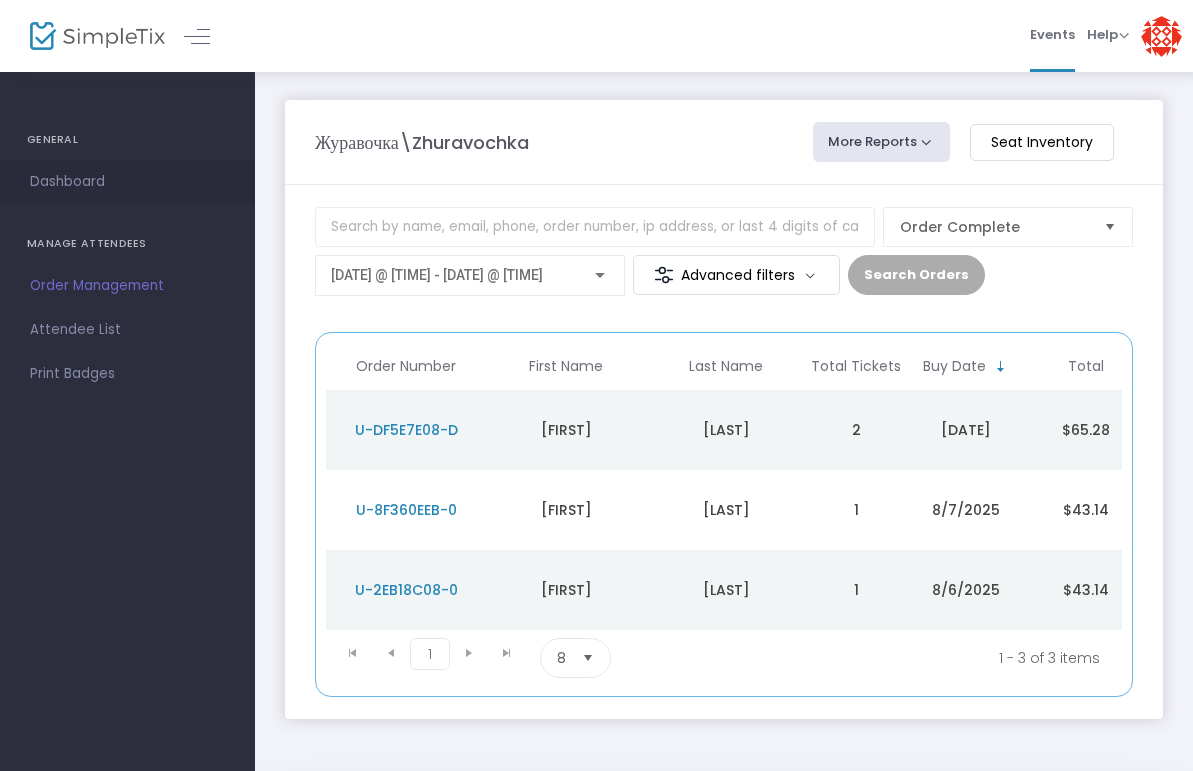 click on "Dashboard" at bounding box center (127, 182) 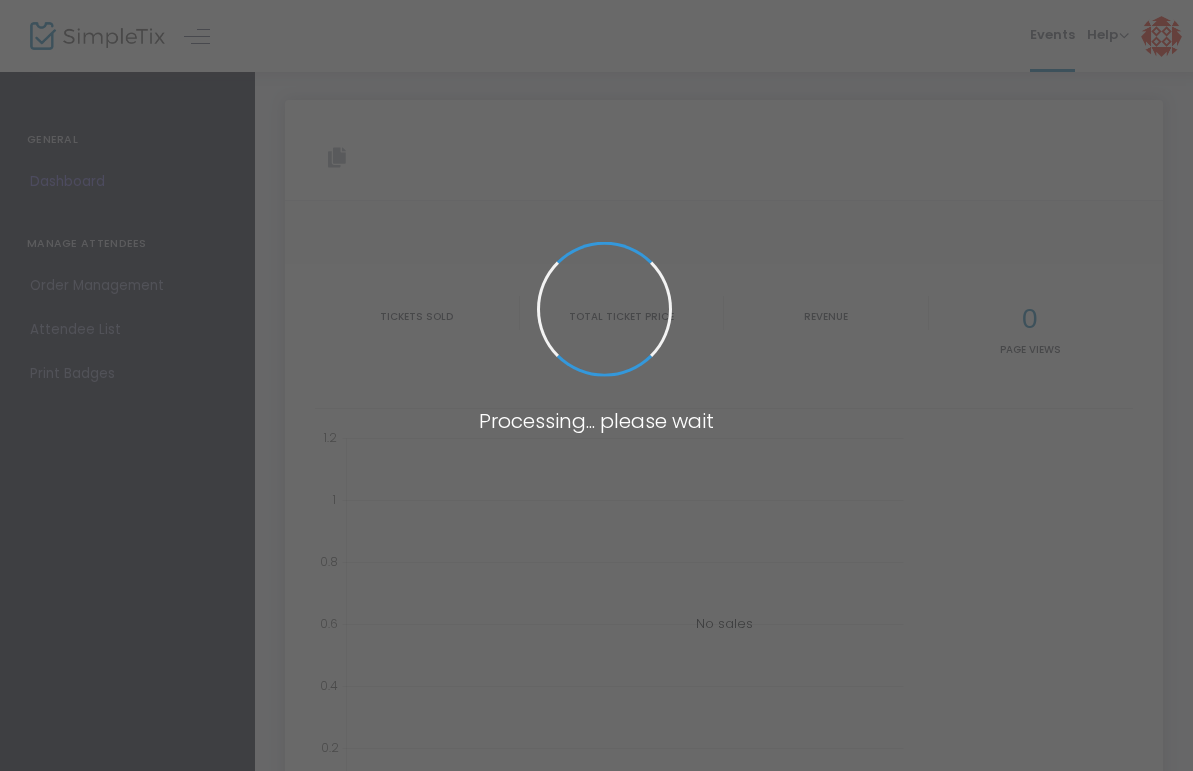 type on "https://www.simpletix.com/e/zhuravochka-tickets-229294" 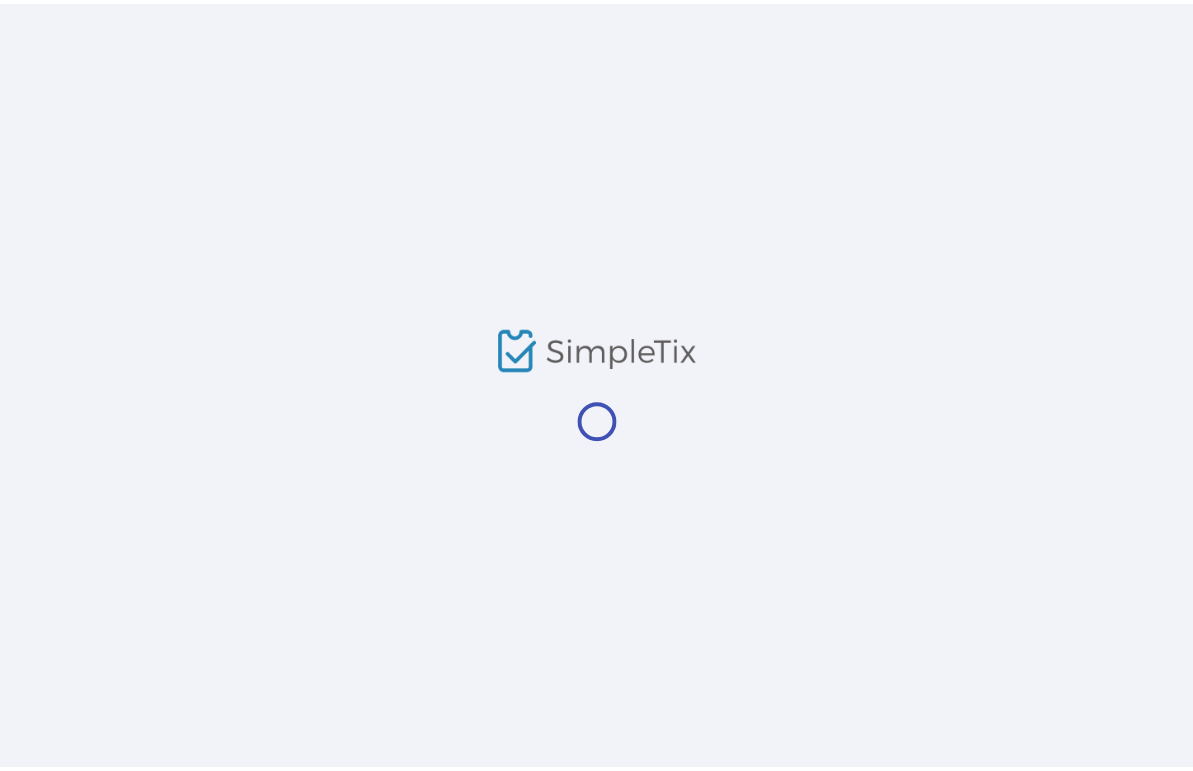 scroll, scrollTop: 0, scrollLeft: 0, axis: both 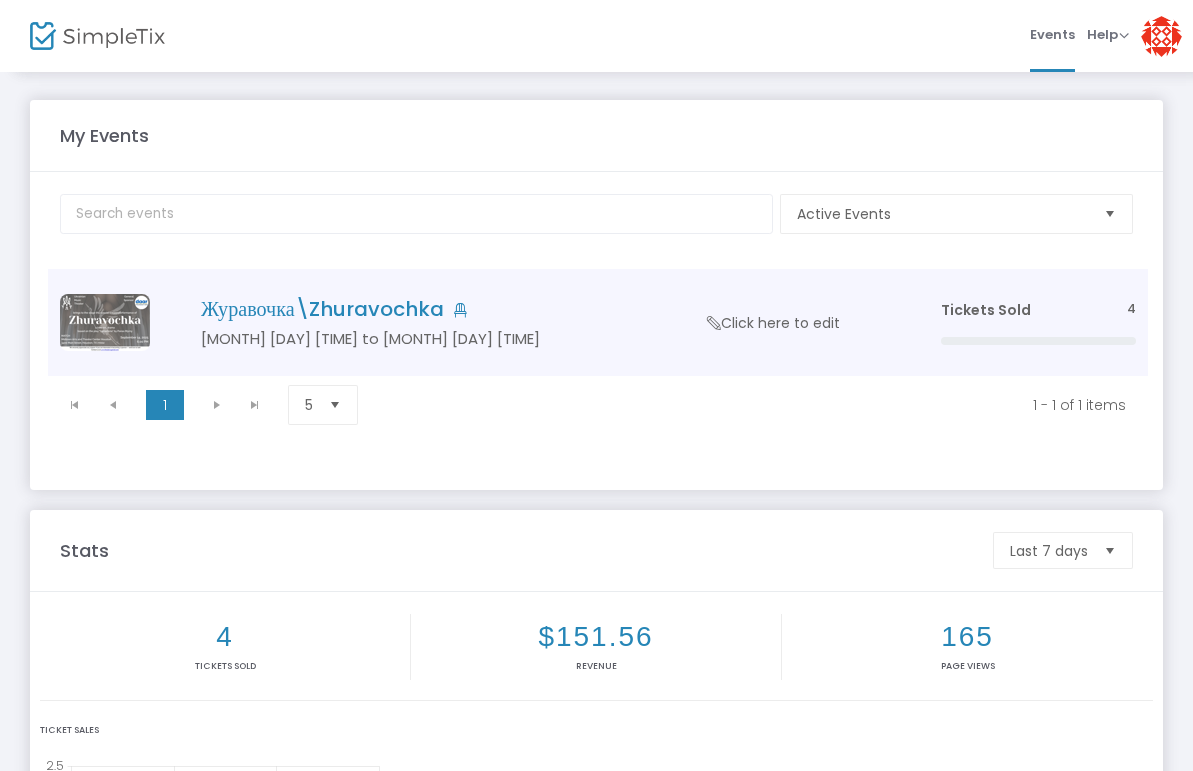 click on "Click here to edit" 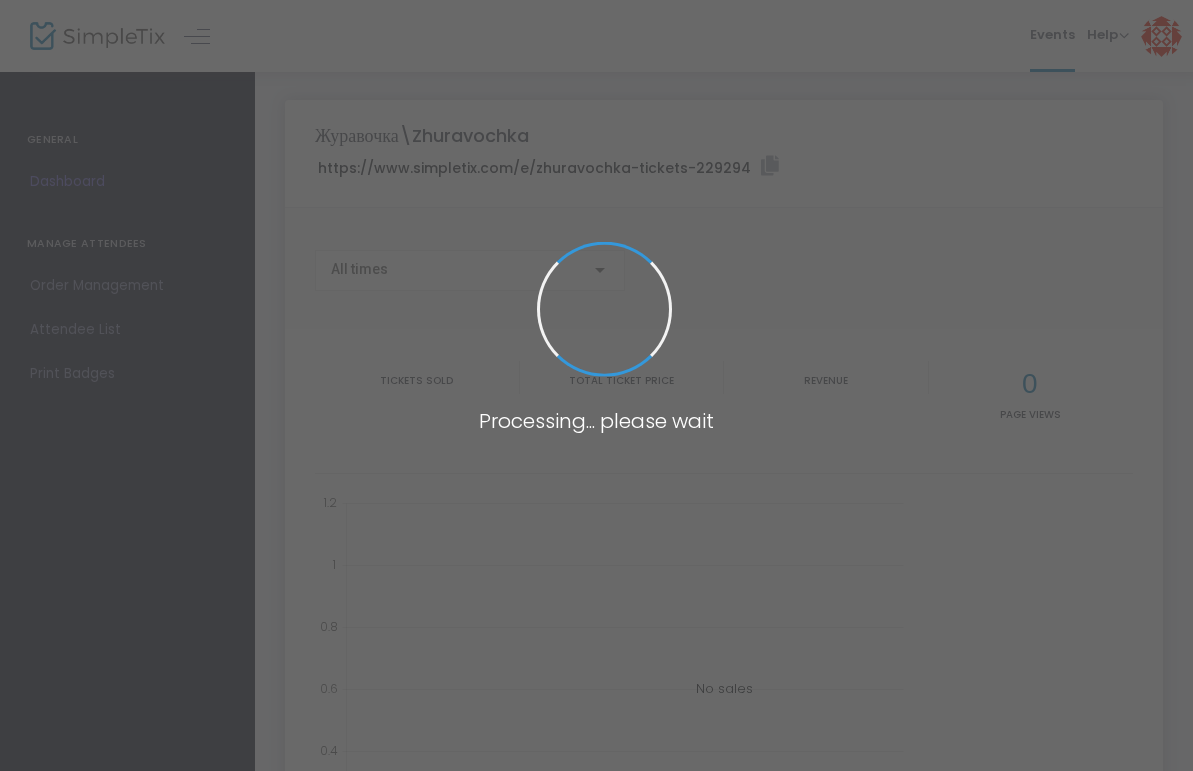 type on "https://www.simpletix.com/e/zhuravochka-tickets-229294" 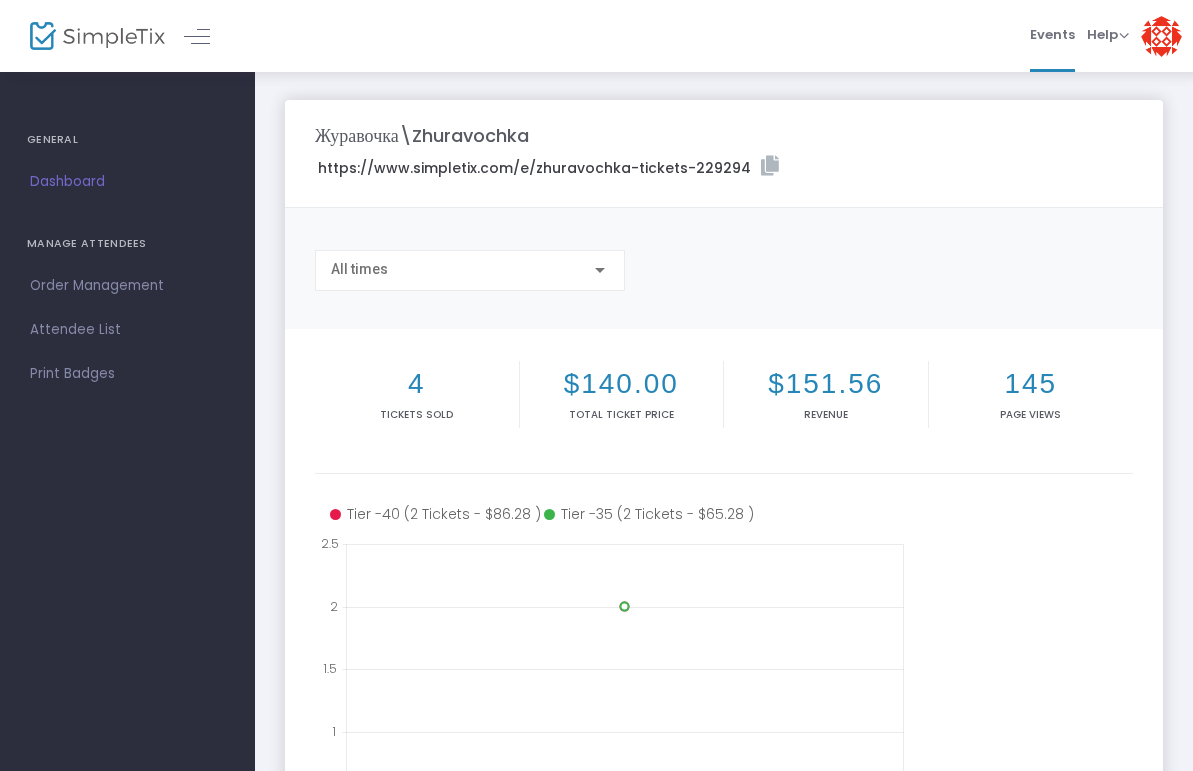click on "$140.00" 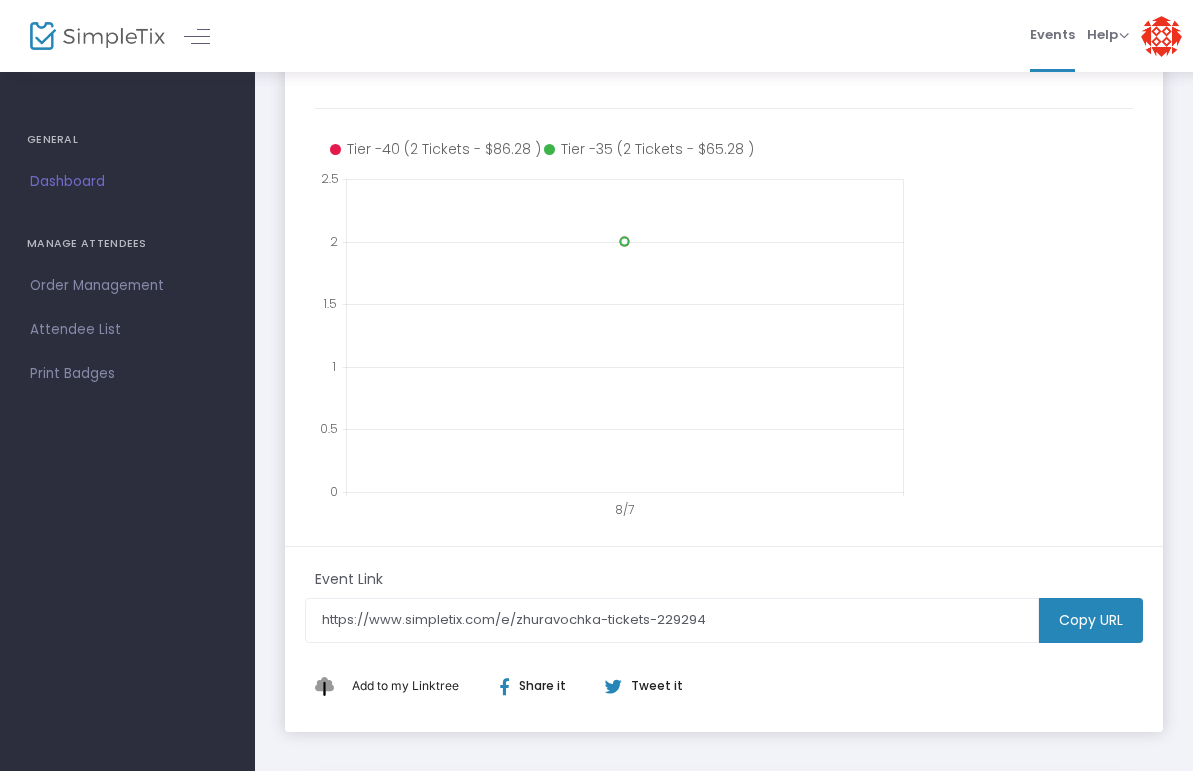 scroll, scrollTop: 0, scrollLeft: 0, axis: both 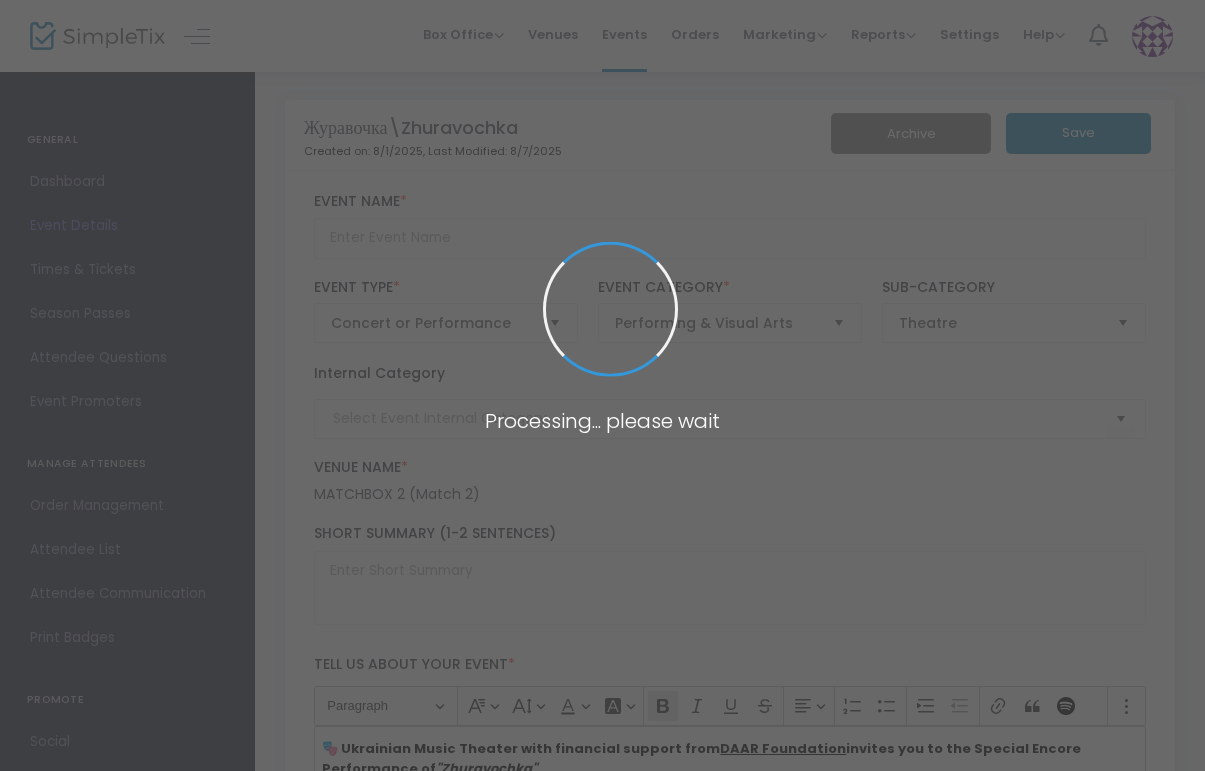 type on "Журавочка\Zhuravochka" 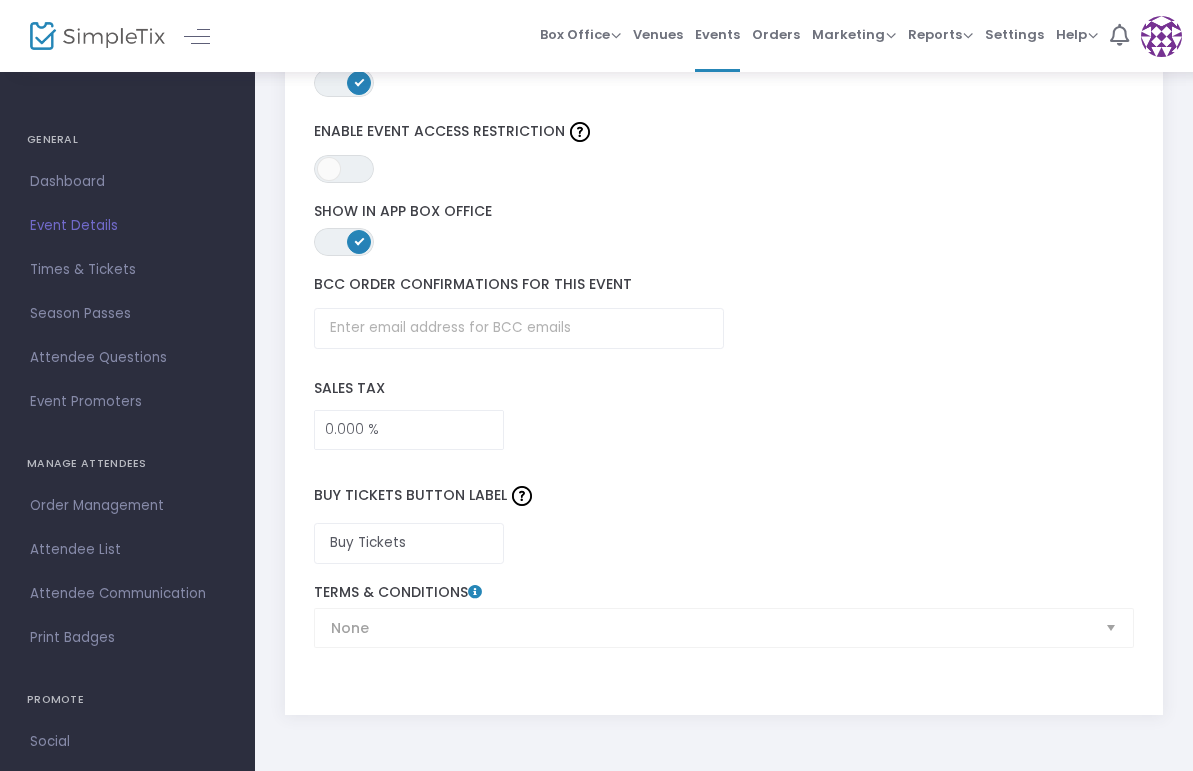 scroll, scrollTop: 2743, scrollLeft: 0, axis: vertical 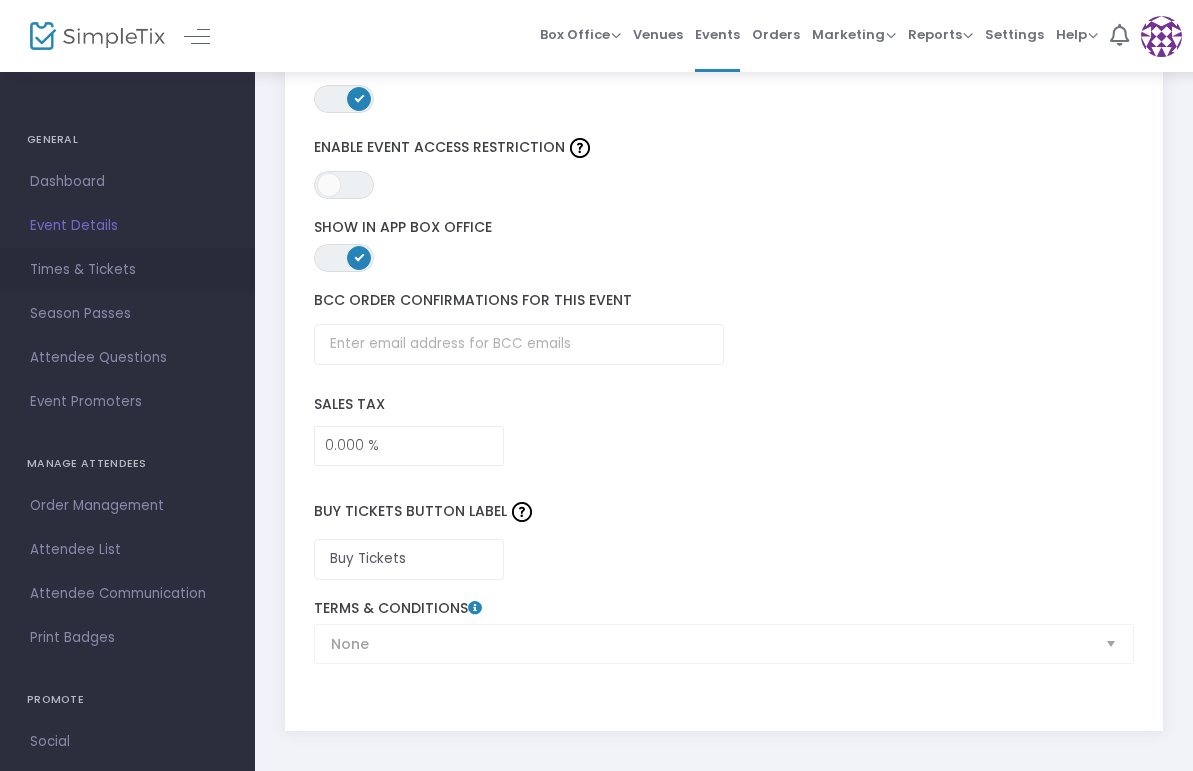 click on "Times & Tickets" at bounding box center [127, 270] 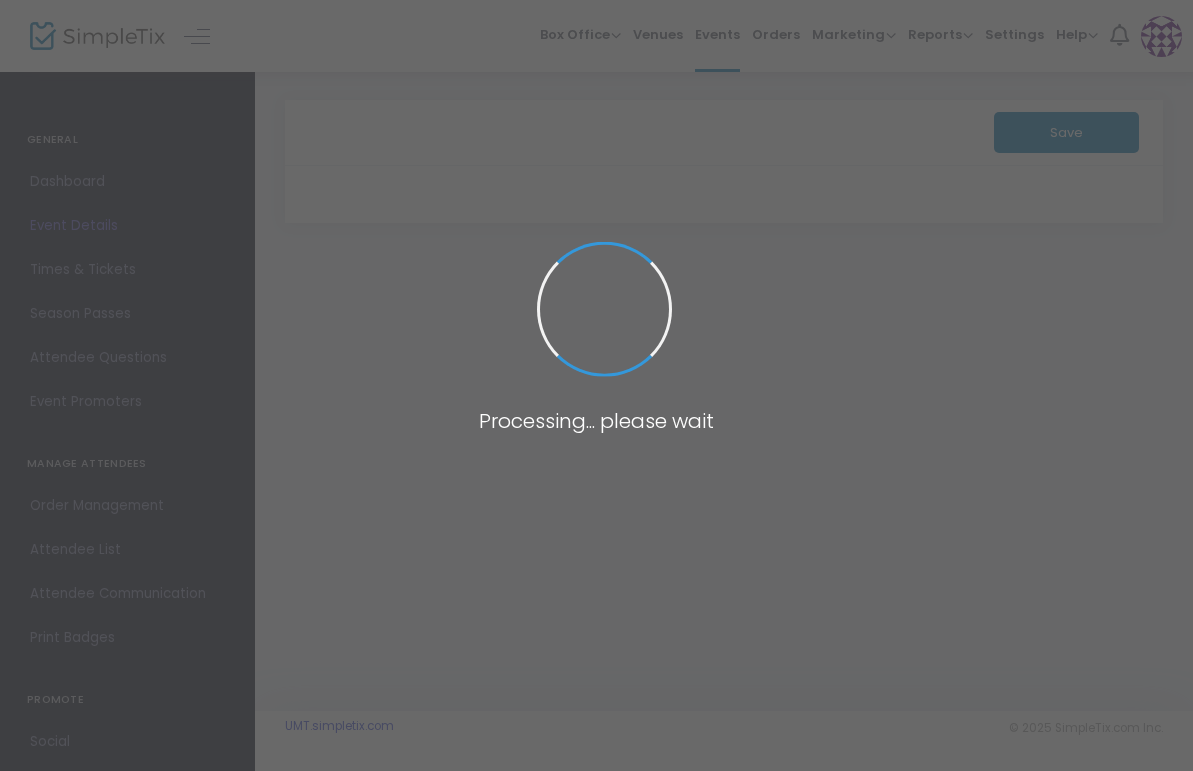 scroll, scrollTop: 0, scrollLeft: 0, axis: both 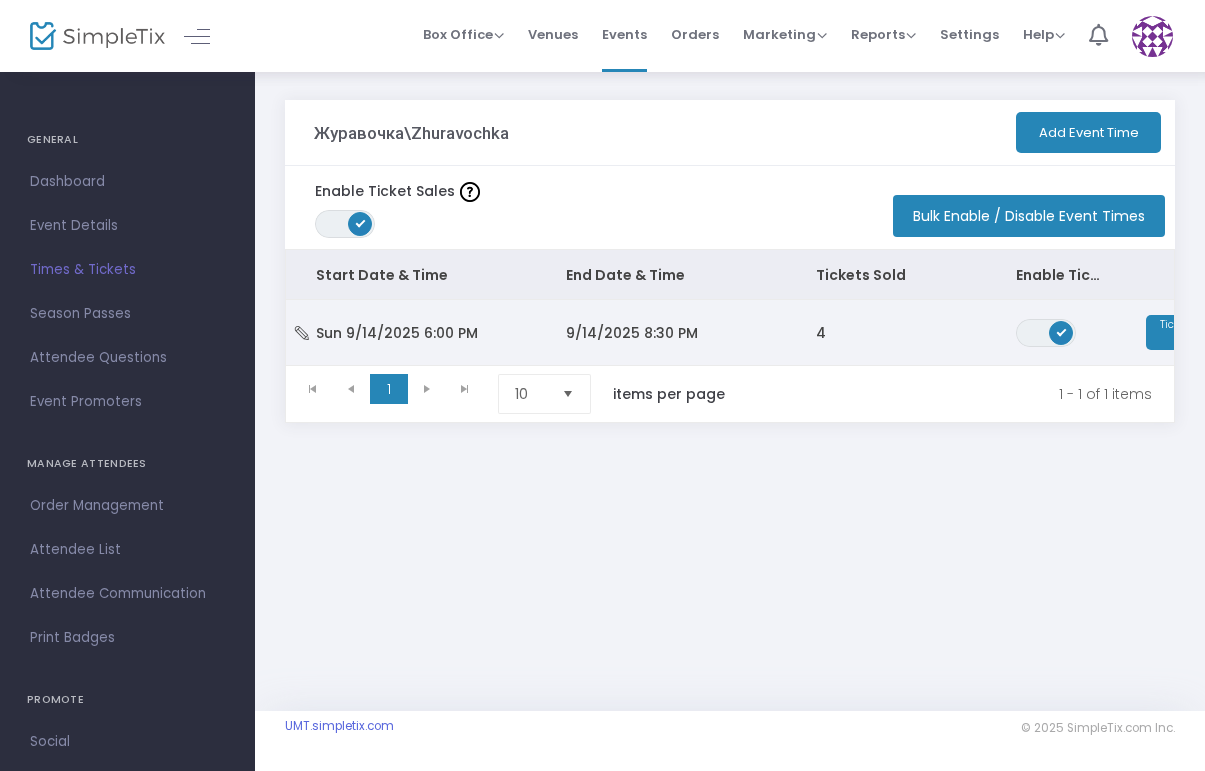 click on "4" 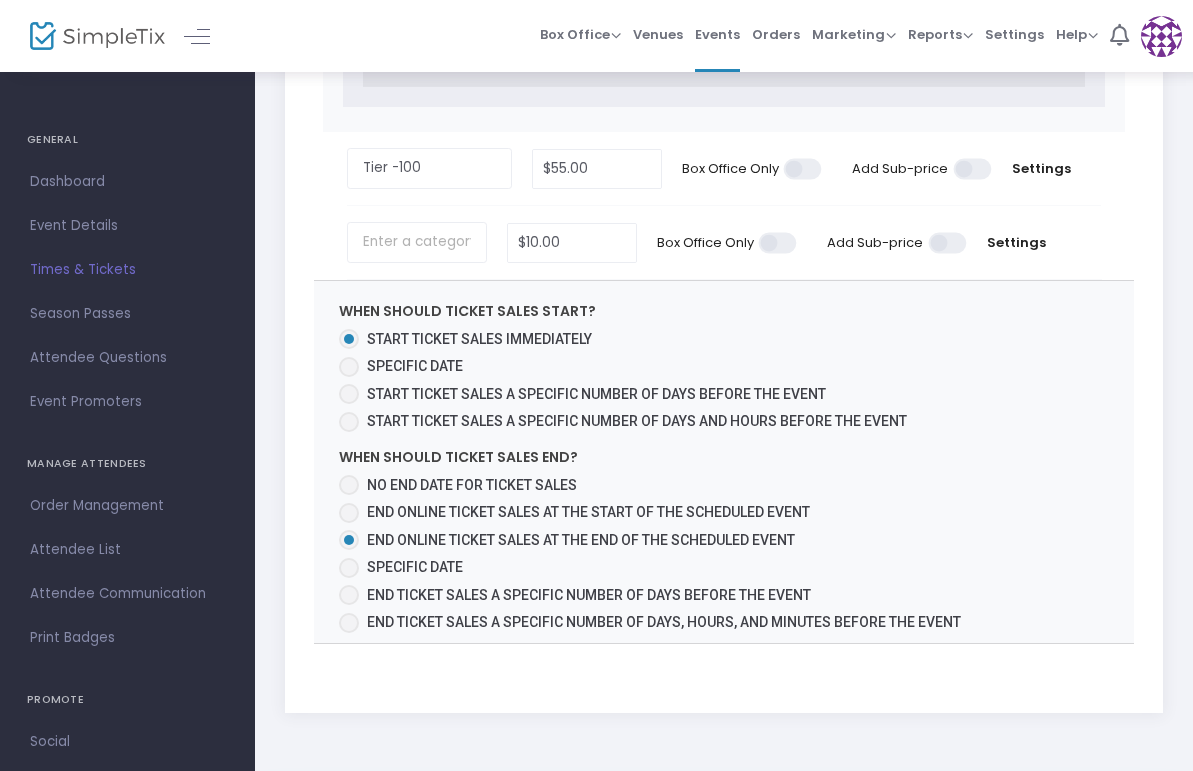 scroll, scrollTop: 2394, scrollLeft: 0, axis: vertical 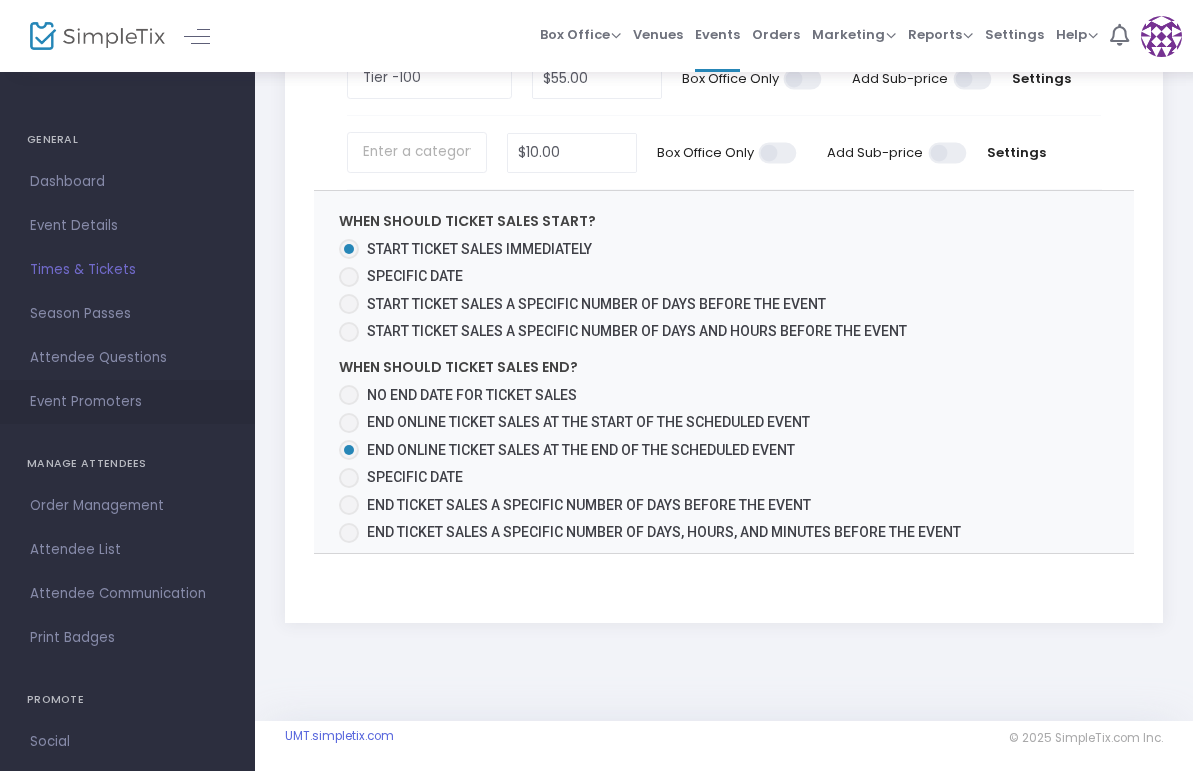 click on "Event Promoters" at bounding box center (127, 402) 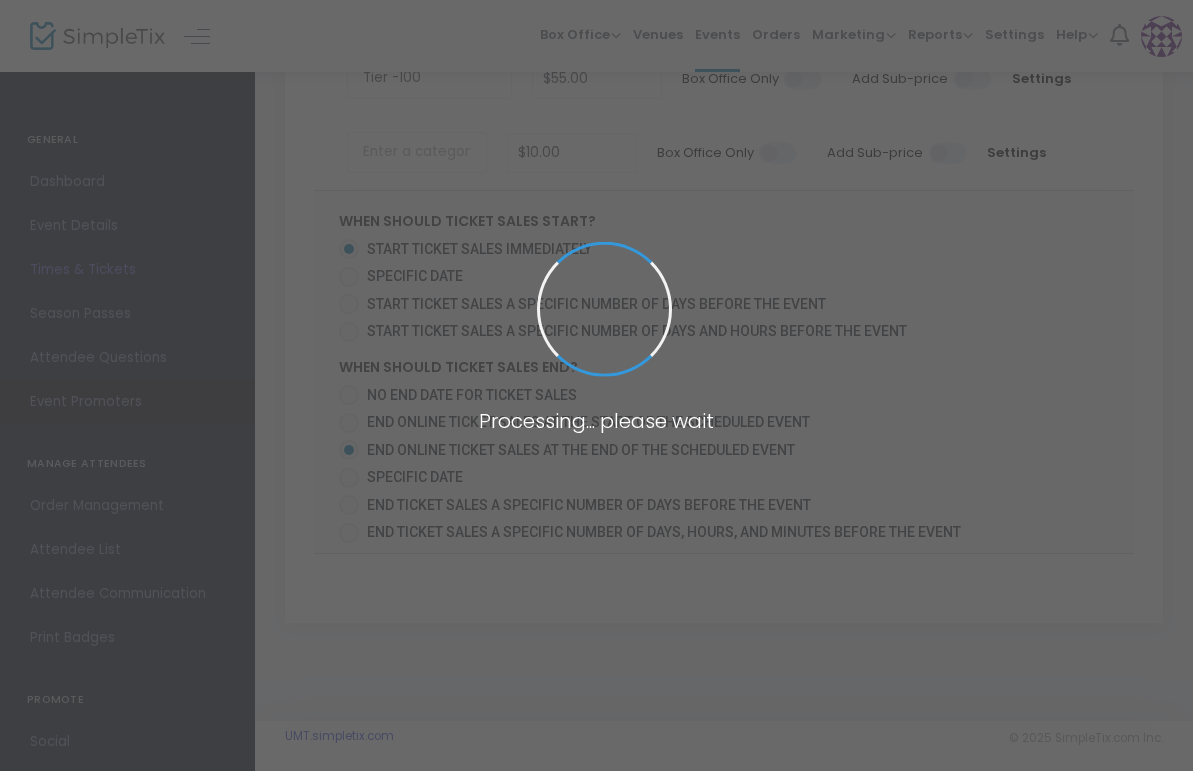 scroll, scrollTop: 0, scrollLeft: 0, axis: both 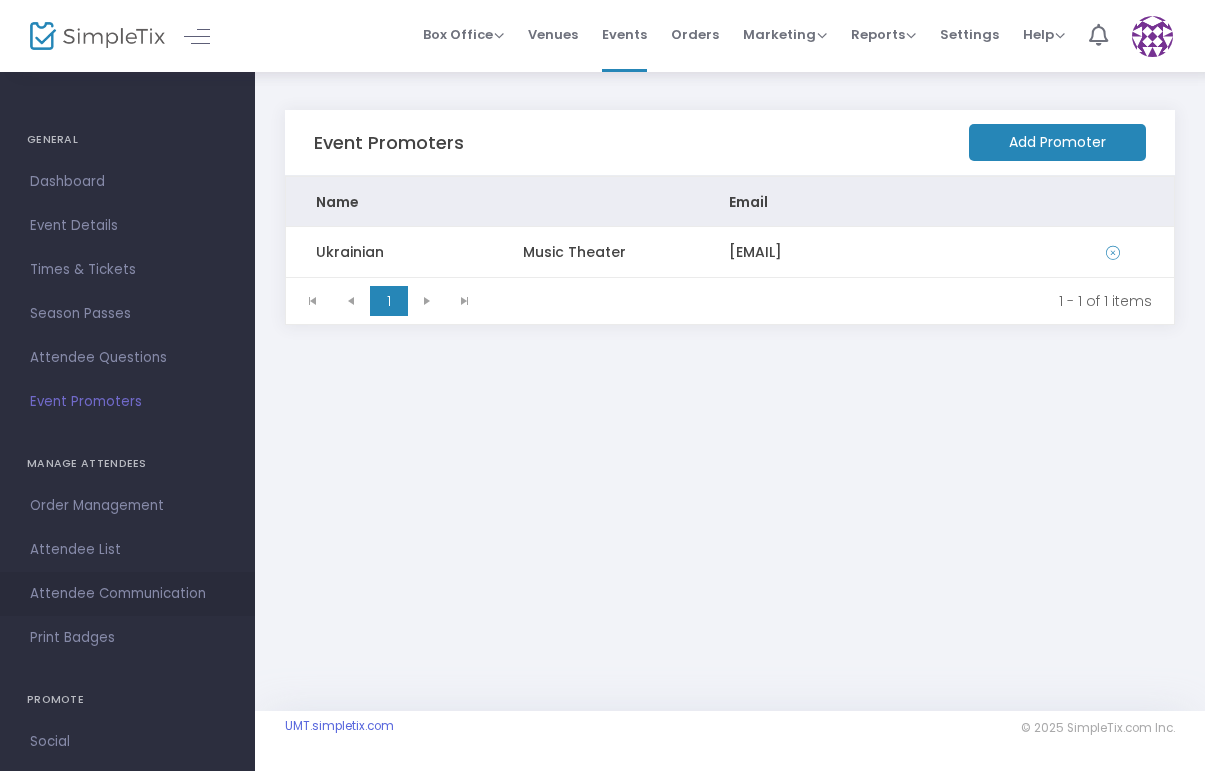 click on "Attendee Communication" at bounding box center (127, 594) 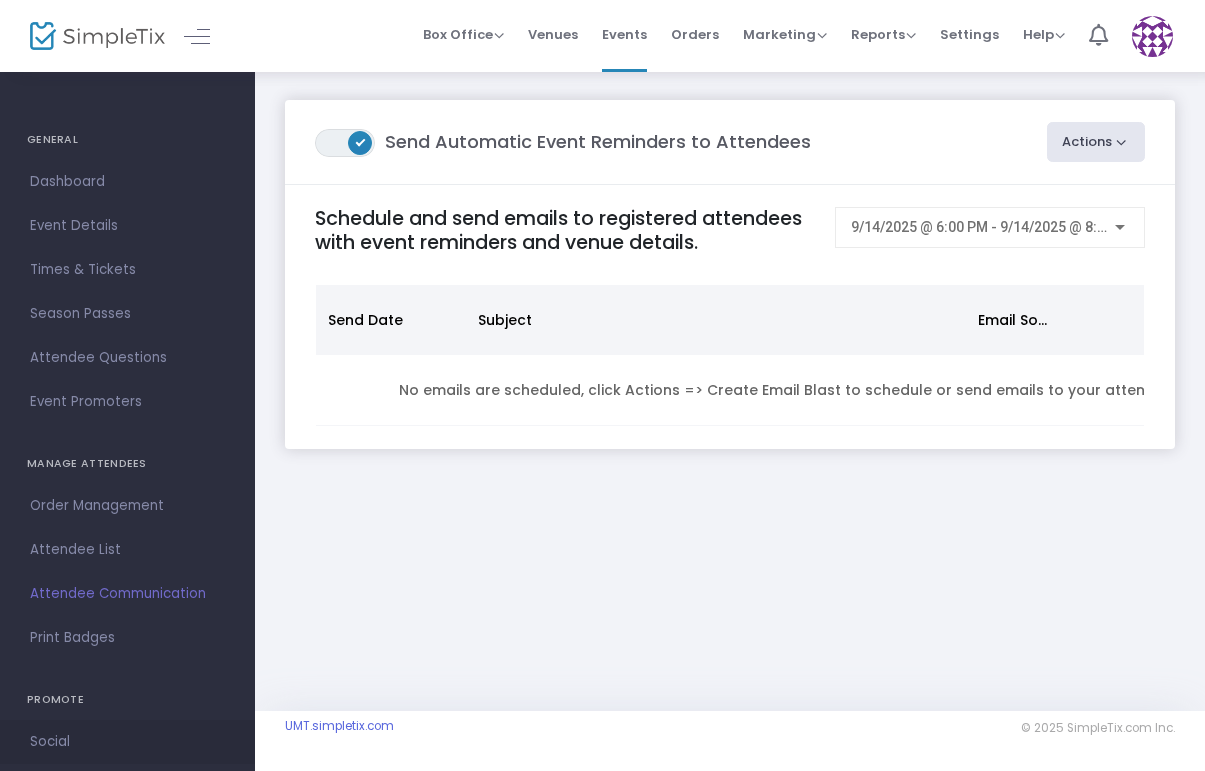 click on "Social" at bounding box center (127, 742) 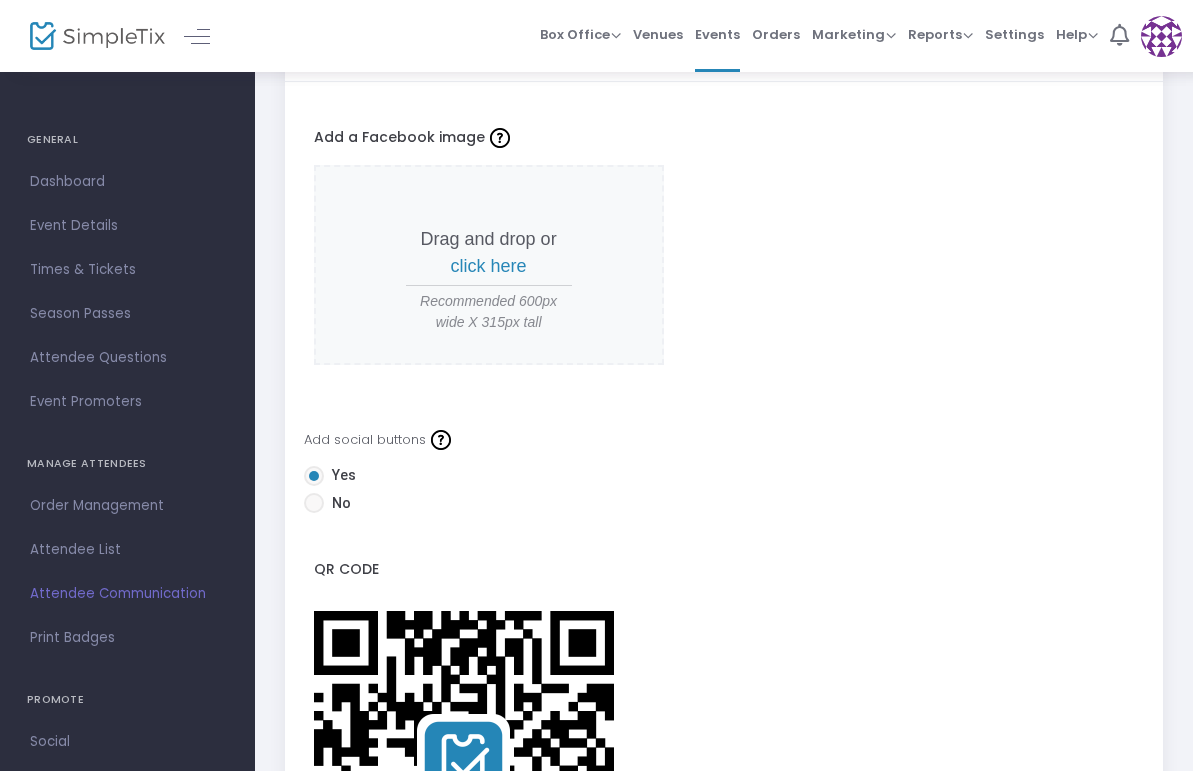 scroll, scrollTop: 0, scrollLeft: 0, axis: both 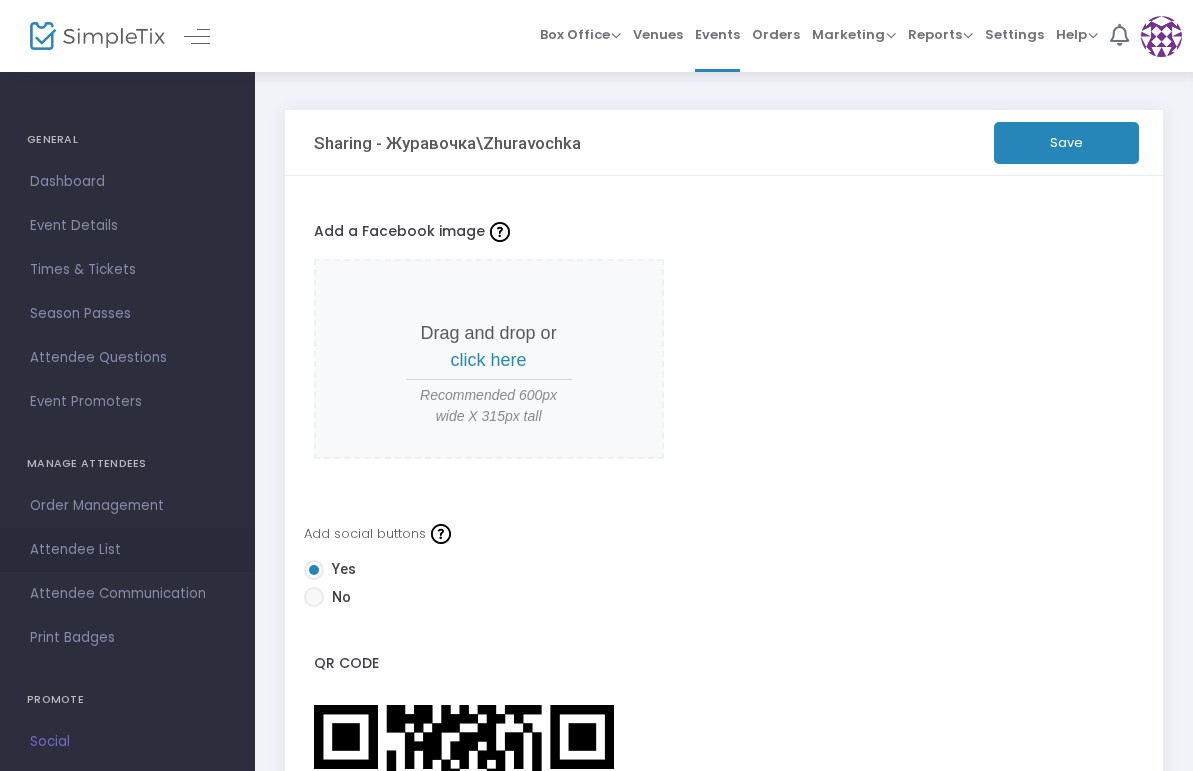 click on "Attendee List" at bounding box center (127, 550) 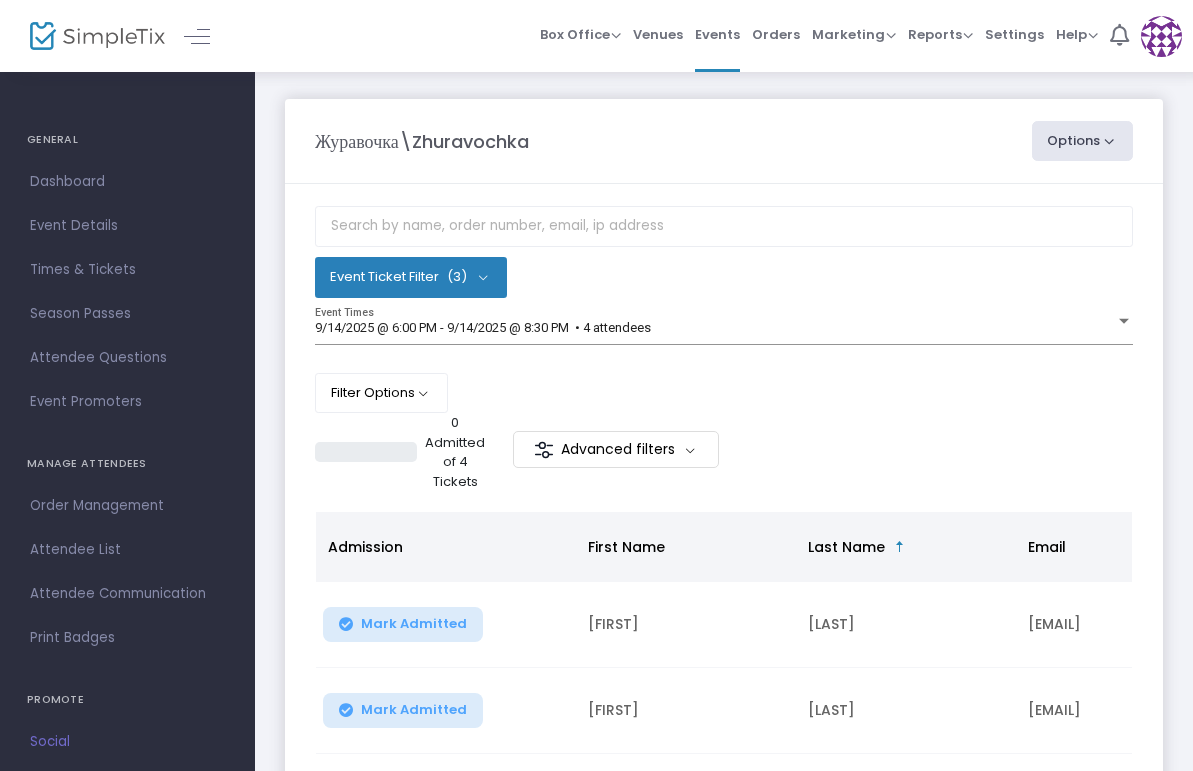 scroll, scrollTop: 0, scrollLeft: 0, axis: both 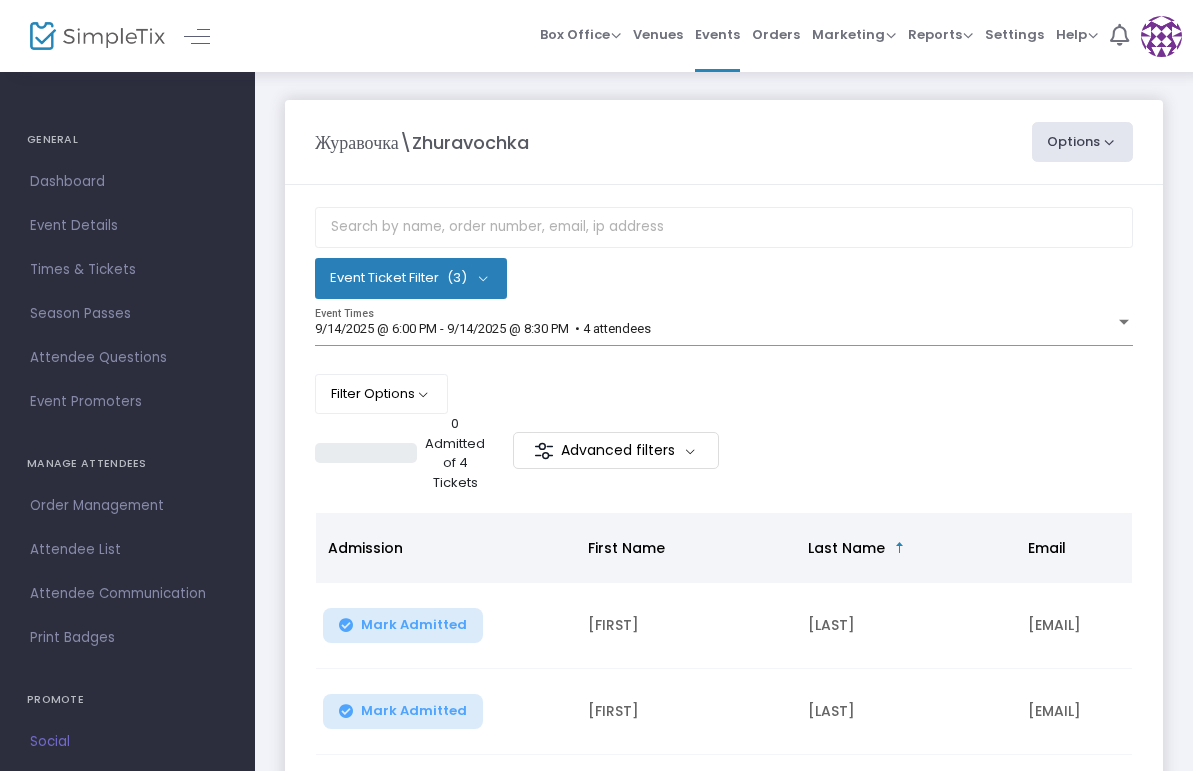 click on "Event Ticket Filter  (3)" at bounding box center [411, 278] 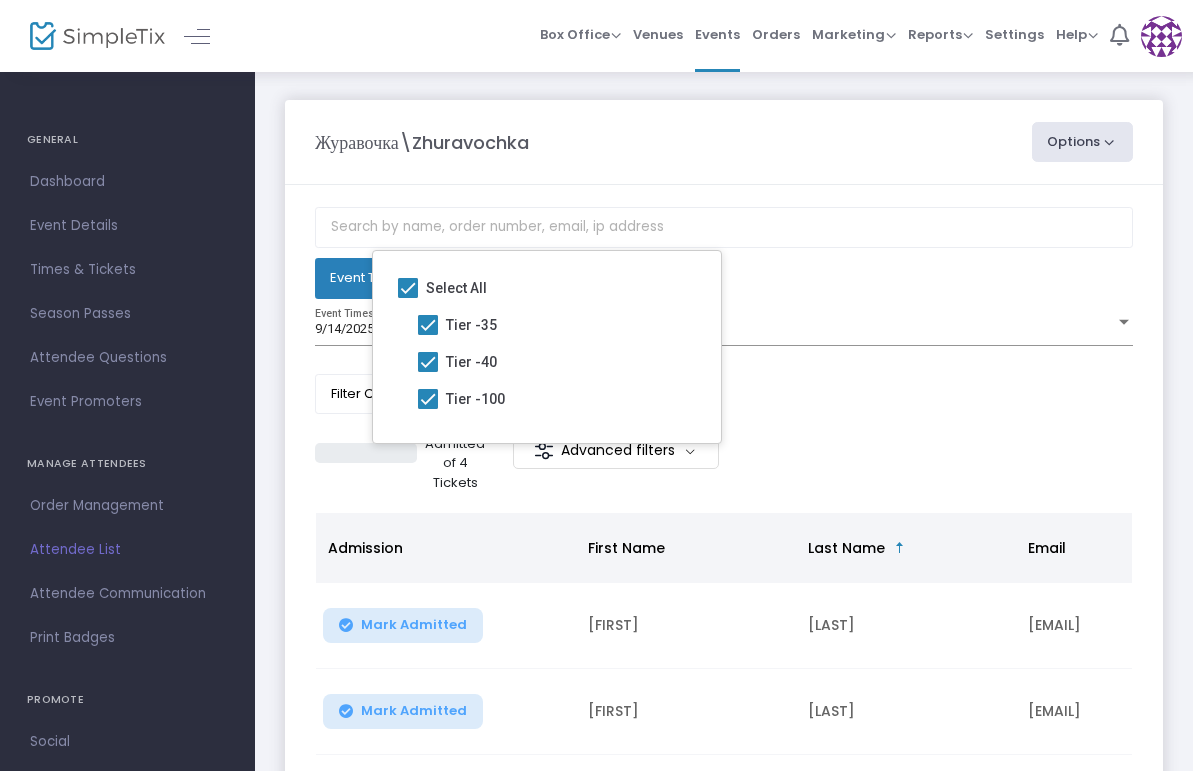 click on "Event Ticket Filter  (3)   Select All    Tier -35     Tier -40     Tier -100  9/14/2025 @ 6:00 PM - 9/14/2025 @ 8:30 PM   • 4 attendees Event Times  Filter Options  ON OFF     Display Past Event Times ON OFF     Enable Multiple Time Selection  0 Admitted of 4 Tickets   Advanced filters  Promo code category Promo code Admission First Name Last Name Email Order ID Section Mark Admitted [FIRST] [LAST] [EMAIL] U-2EB18C08-0 Tier -40 Mark Admitted [FIRST] [LAST] [EMAIL] U-8F360EEB-0 Tier -40 Mark Admitted [FIRST] [LAST] [EMAIL] U-DF5E7E08-D Tier -35 Mark Admitted [FIRST] [LAST] [EMAIL] U-DF5E7E08-D Tier -35  1   1  1 - 4 of 4 items 8  items per page  Event Cancellation   More Reports   Donations Report   Export Sales Report   Export Order List   Refund Report   Seat Inventory   Buy Tickets  Order Complete  Advanced filters  Total 2" 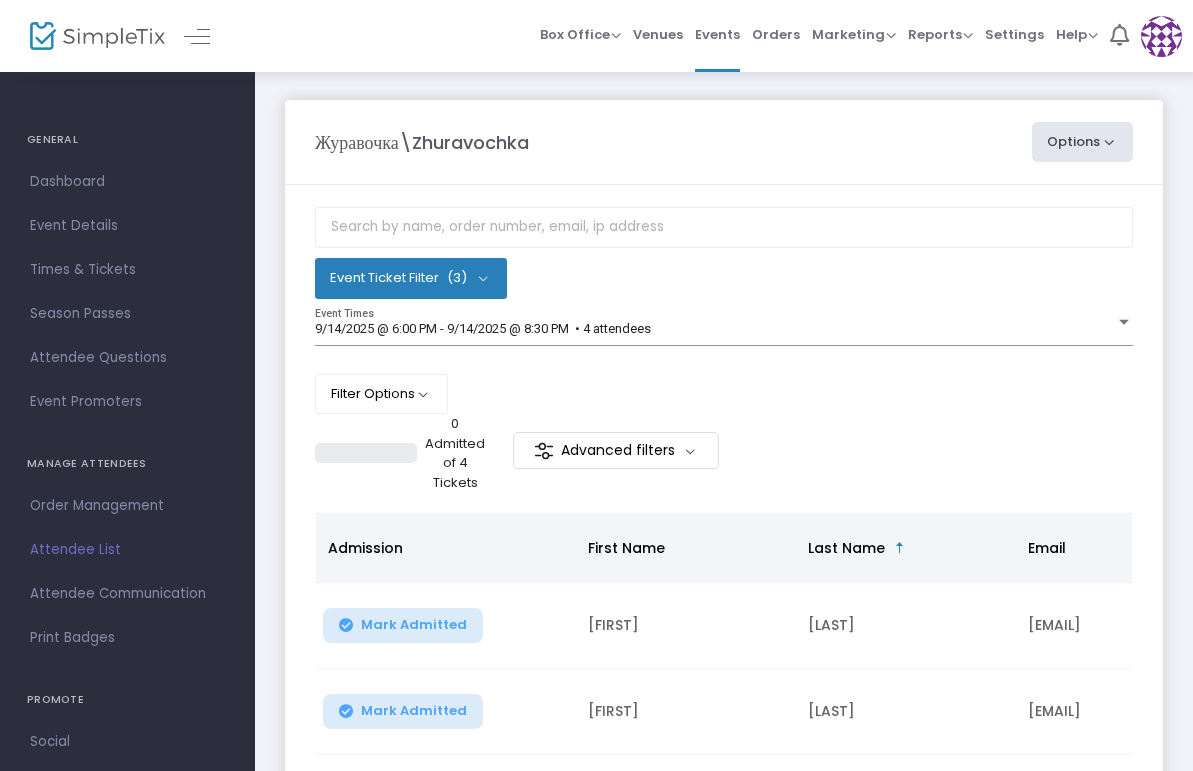click on "Options" 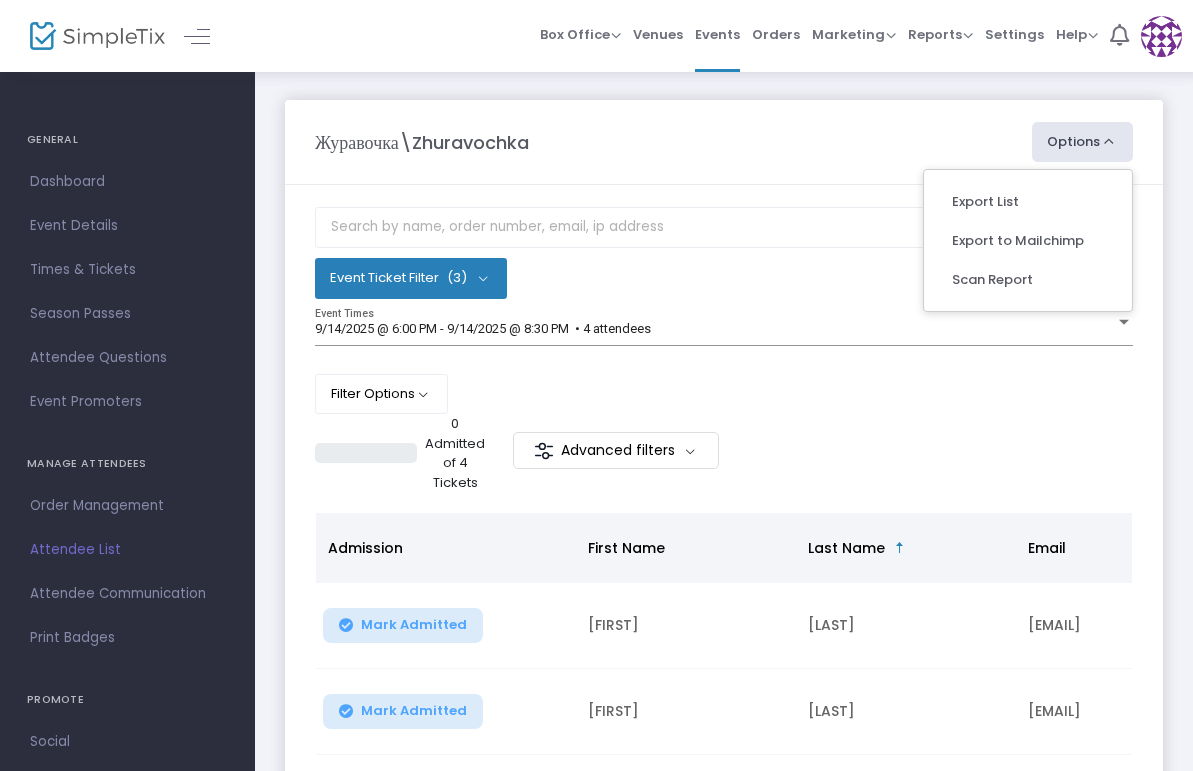 click on "Event Ticket Filter  (3)   Select All    Tier -35     Tier -40     Tier -100  9/14/2025 @ 6:00 PM - 9/14/2025 @ 8:30 PM   • 4 attendees Event Times  Filter Options  ON OFF     Display Past Event Times ON OFF     Enable Multiple Time Selection  0 Admitted of 4 Tickets   Advanced filters  Promo code category Promo code Admission First Name Last Name Email Order ID Section Mark Admitted [FIRST] [LAST] [EMAIL] U-2EB18C08-0 Tier -40 Mark Admitted [FIRST] [LAST] [EMAIL] U-8F360EEB-0 Tier -40 Mark Admitted [FIRST] [LAST] [EMAIL] U-DF5E7E08-D Tier -35 Mark Admitted [FIRST] [LAST] [EMAIL] U-DF5E7E08-D Tier -35  1   1  1 - 4 of 4 items 8  items per page  Event Cancellation   More Reports   Donations Report   Export Sales Report   Export Order List   Refund Report   Seat Inventory   Buy Tickets  Order Complete  Advanced filters  Total 2" 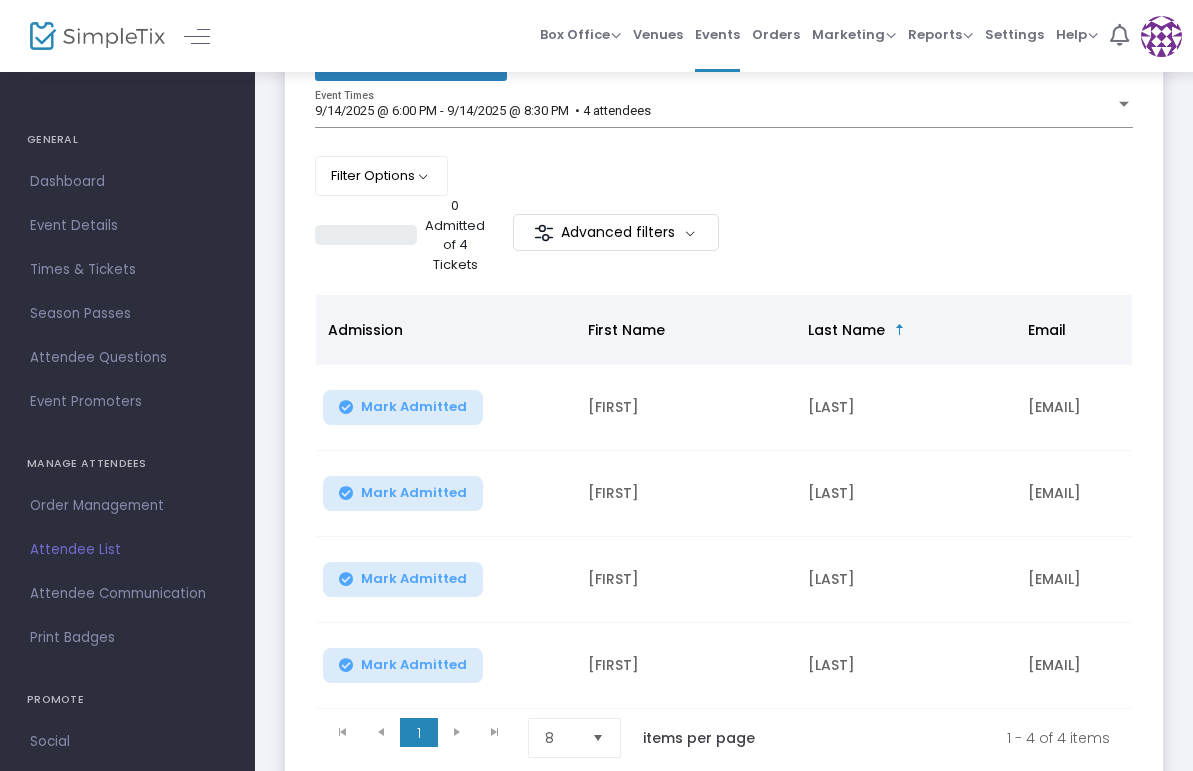 scroll, scrollTop: 228, scrollLeft: 0, axis: vertical 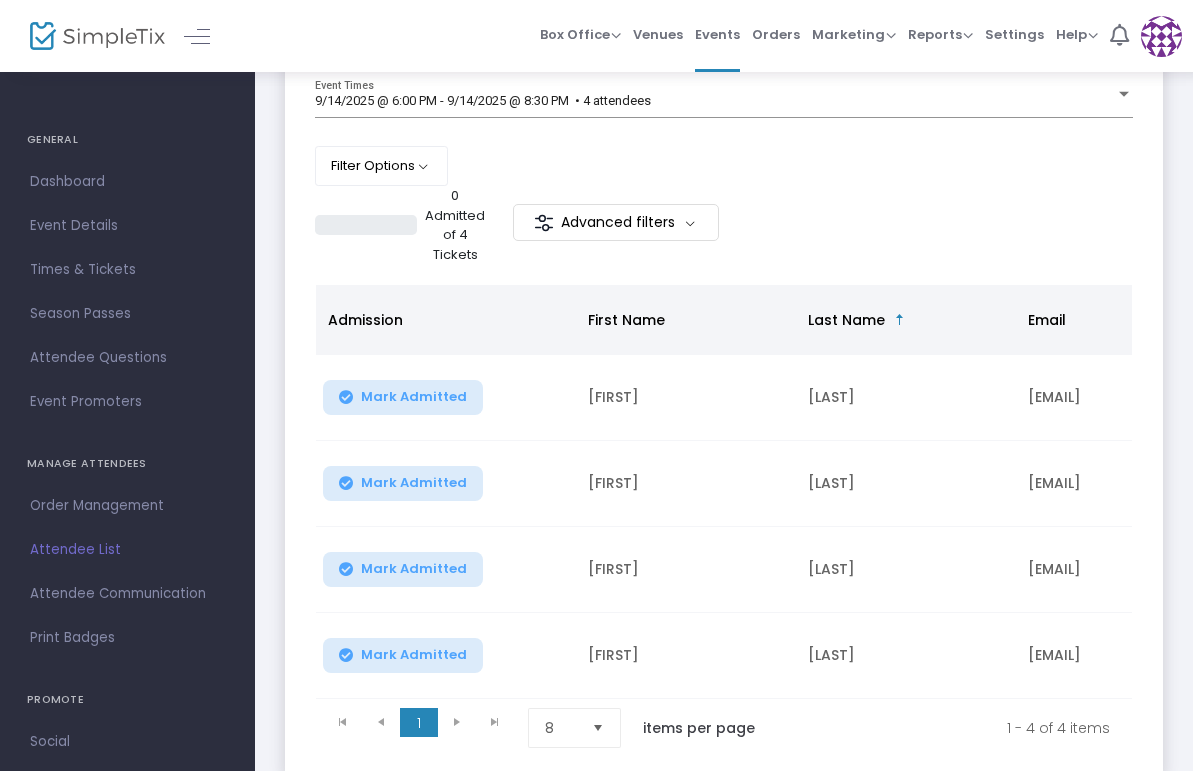 click on "Event Ticket Filter  (3)   Select All    Tier -35     Tier -40     Tier -100  9/14/2025 @ 6:00 PM - 9/14/2025 @ 8:30 PM   • 4 attendees Event Times  Filter Options  ON OFF     Display Past Event Times ON OFF     Enable Multiple Time Selection  0 Admitted of 4 Tickets   Advanced filters  Promo code category Promo code Admission First Name Last Name Email Order ID Section Mark Admitted [FIRST] [LAST] [EMAIL] U-2EB18C08-0 Tier -40 Mark Admitted [FIRST] [LAST] [EMAIL] U-8F360EEB-0 Tier -40 Mark Admitted [FIRST] [LAST] [EMAIL] U-DF5E7E08-D Tier -35 Mark Admitted [FIRST] [LAST] [EMAIL] U-DF5E7E08-D Tier -35  1   1  1 - 4 of 4 items 8  items per page  Event Cancellation   More Reports   Donations Report   Export Sales Report   Export Order List   Refund Report   Seat Inventory   Buy Tickets  Order Complete  Advanced filters  Total 2" 